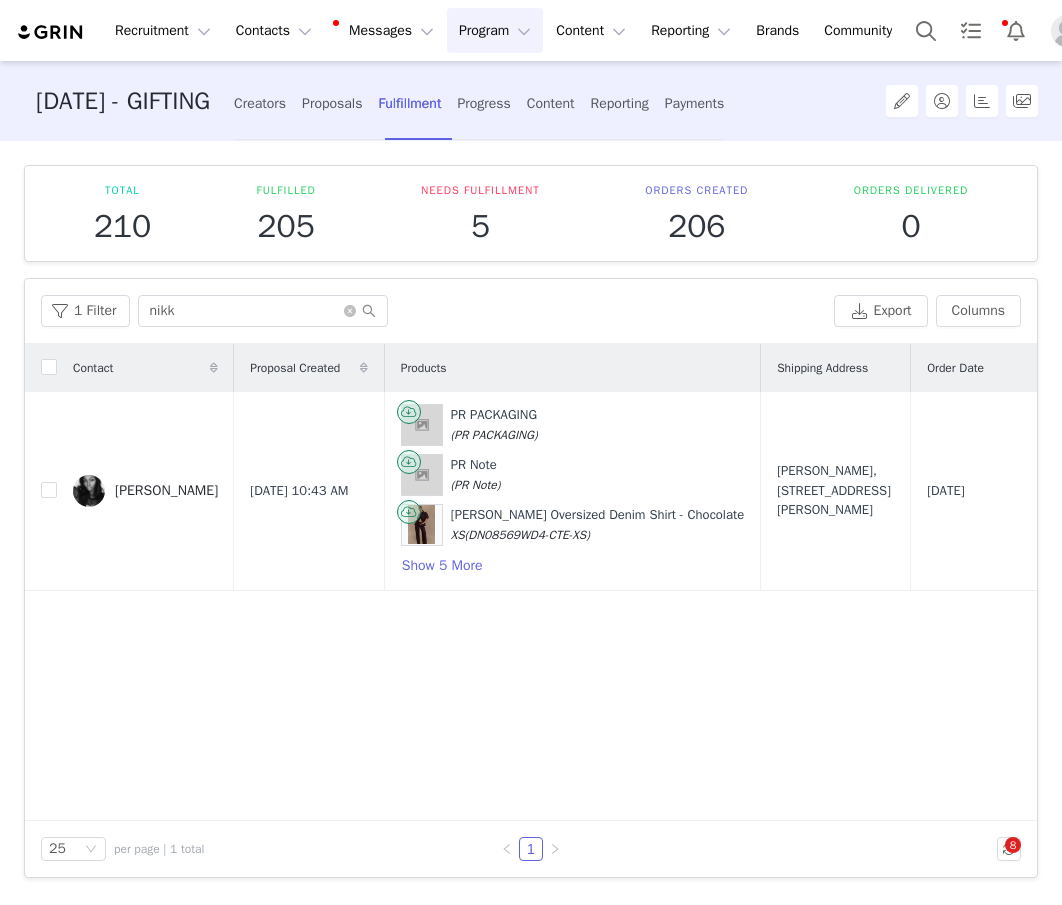 click at bounding box center [926, 30] 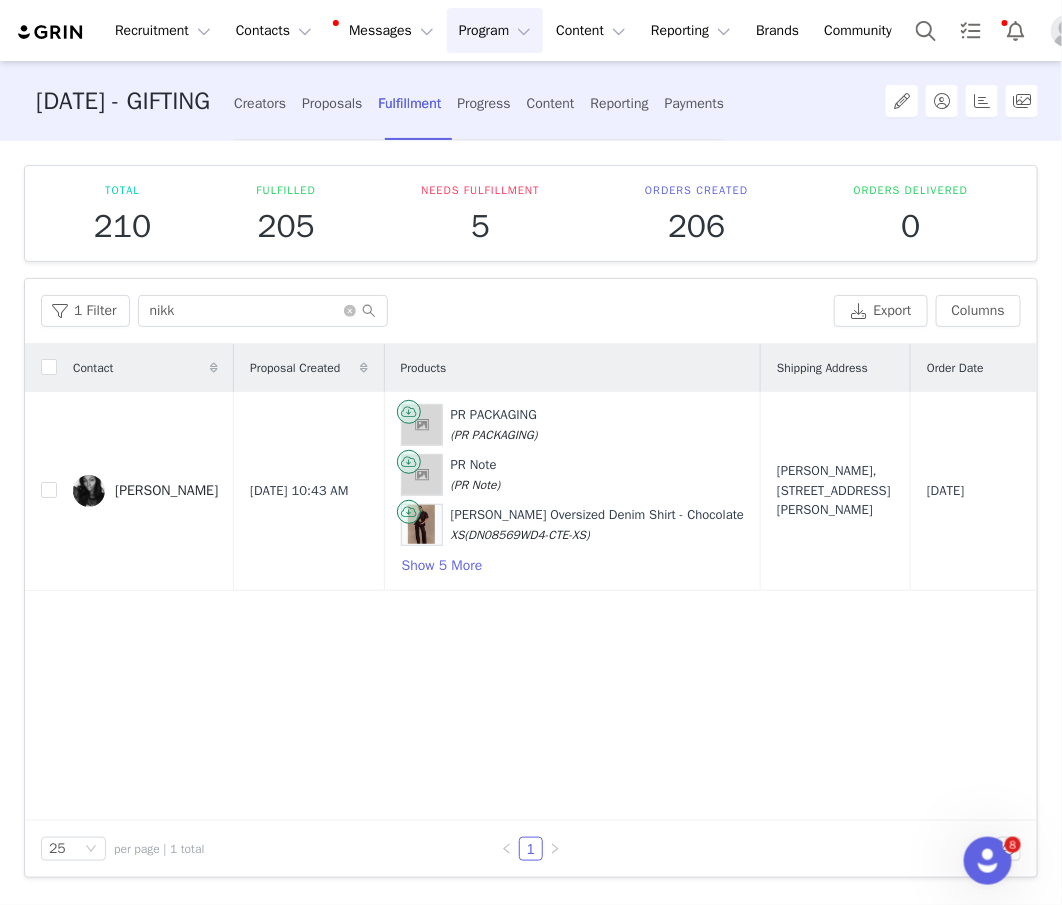 scroll, scrollTop: 0, scrollLeft: 0, axis: both 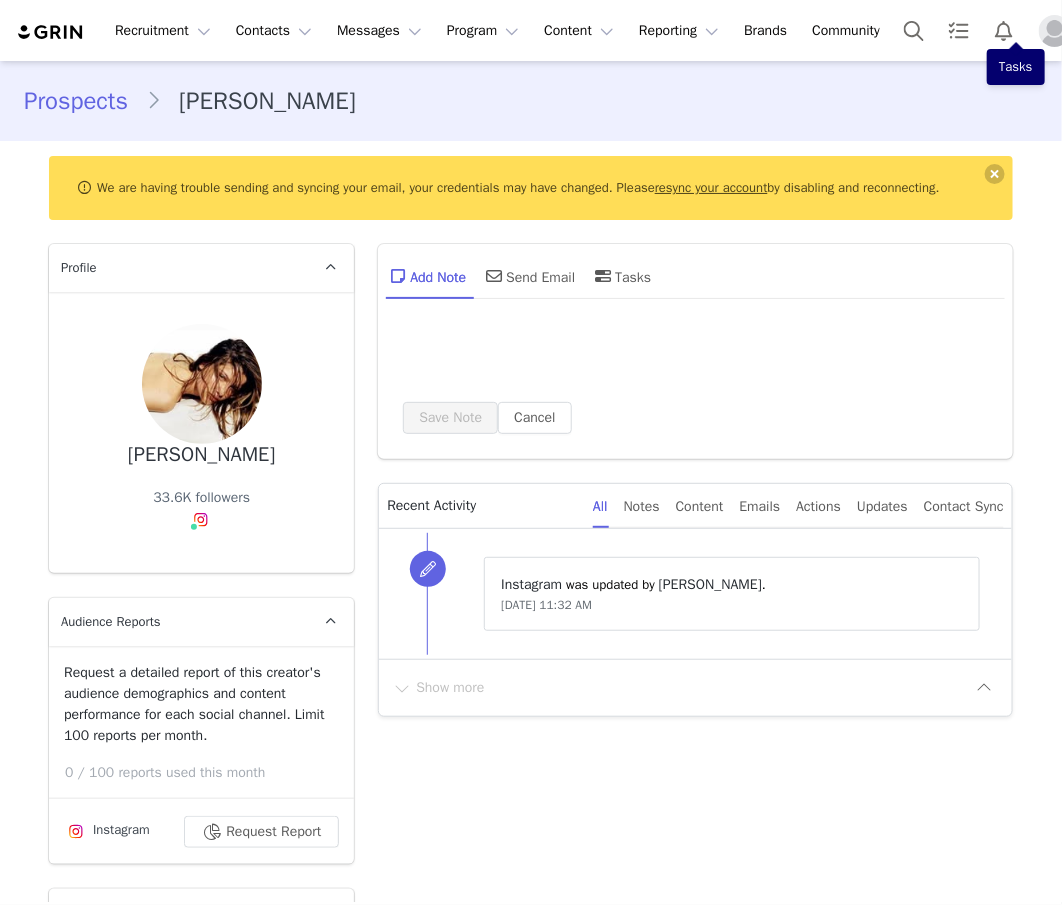type on "+1 ([GEOGRAPHIC_DATA])" 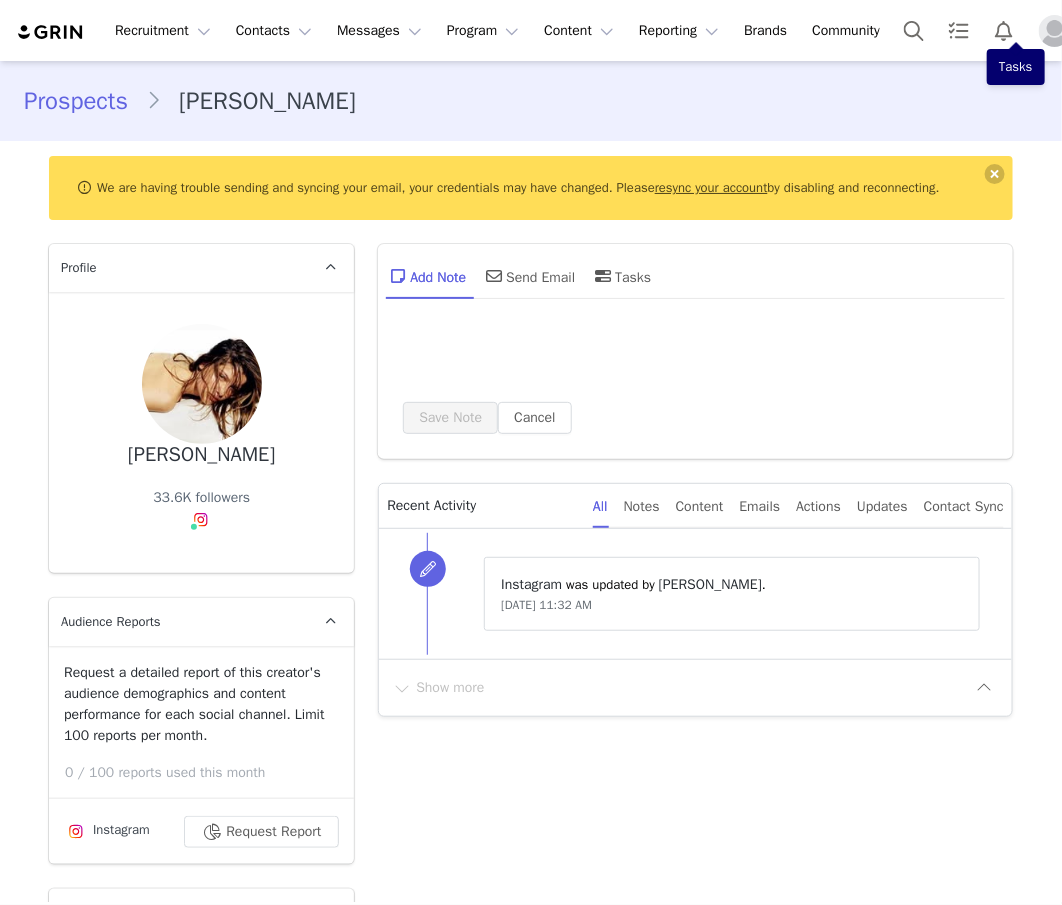 select 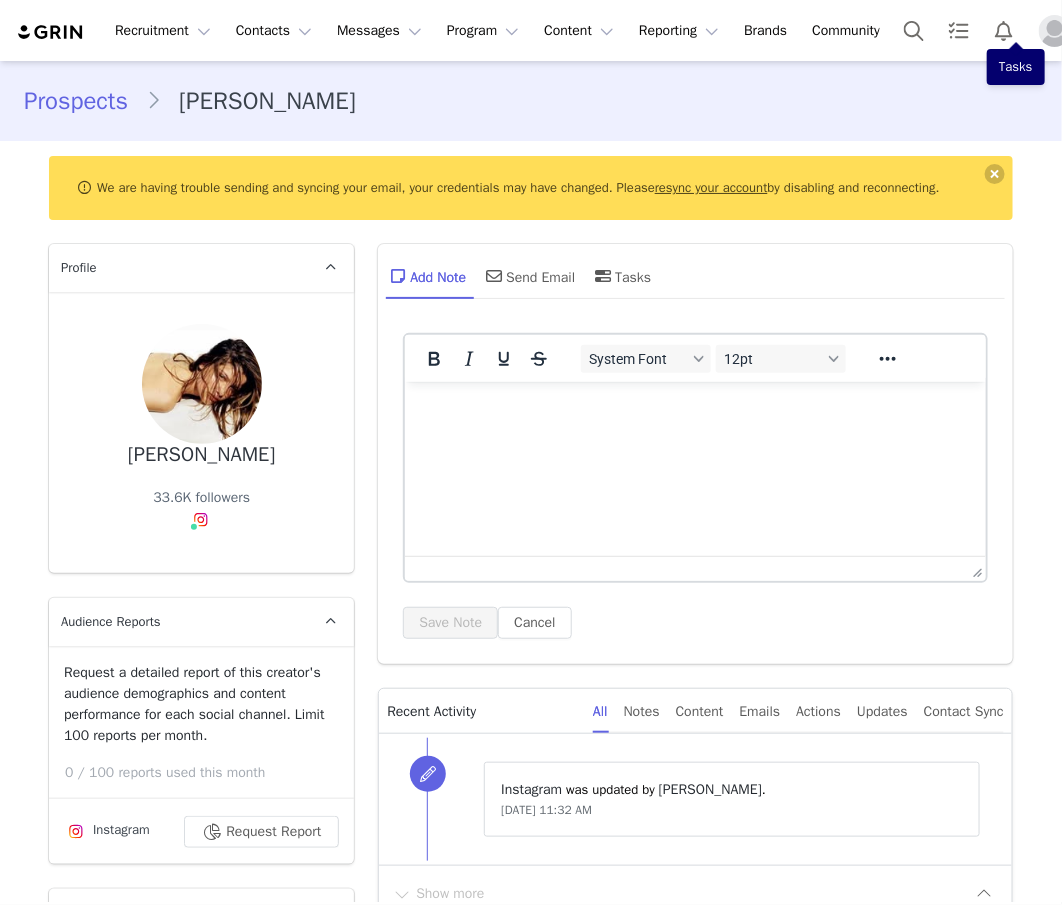 scroll, scrollTop: 0, scrollLeft: 0, axis: both 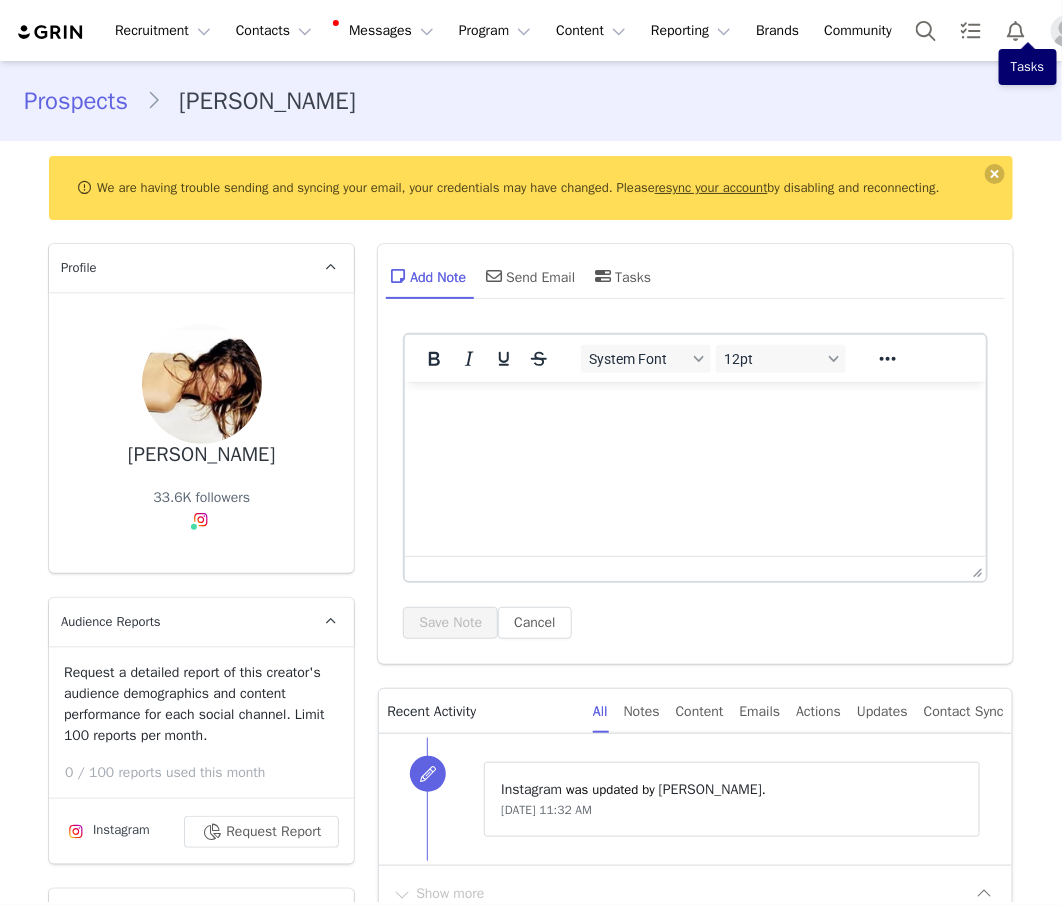 type on "+1 ([GEOGRAPHIC_DATA])" 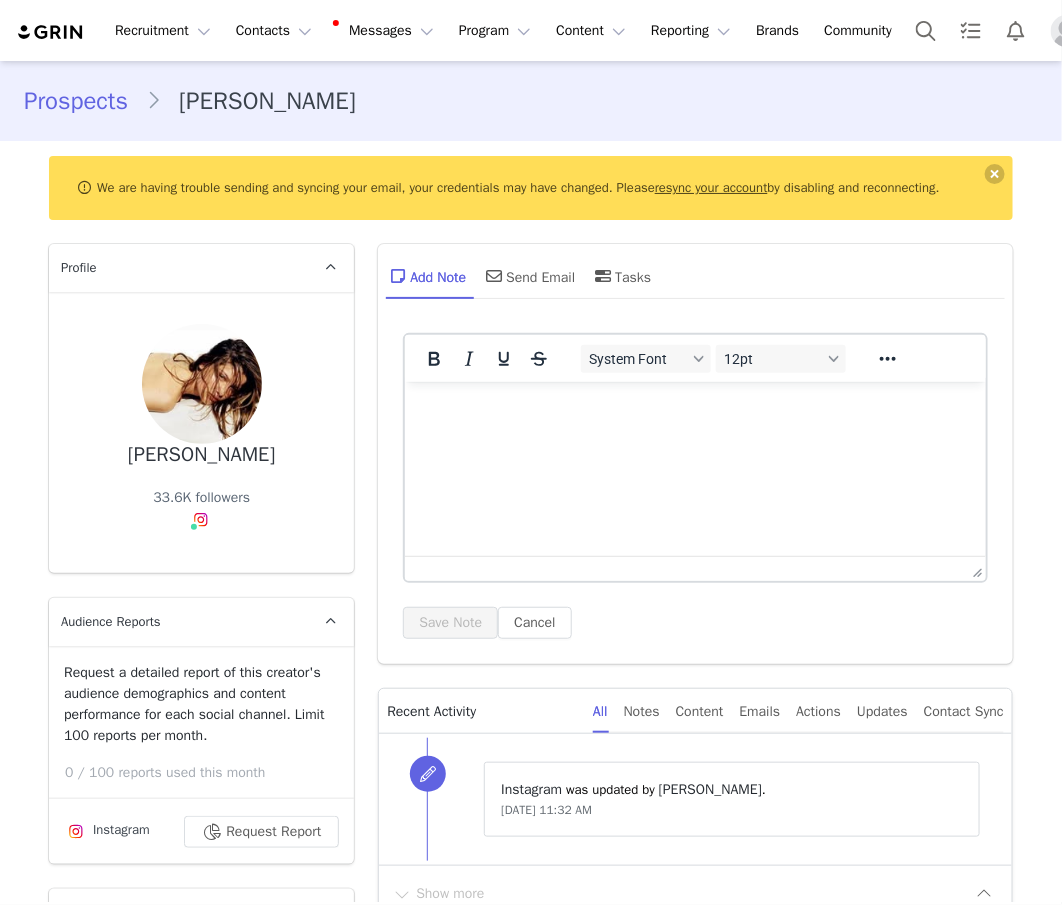 click on "We are having trouble sending and syncing your email, your credentials may have changed. Please  resync your account  by disabling and reconnecting." at bounding box center [531, 188] 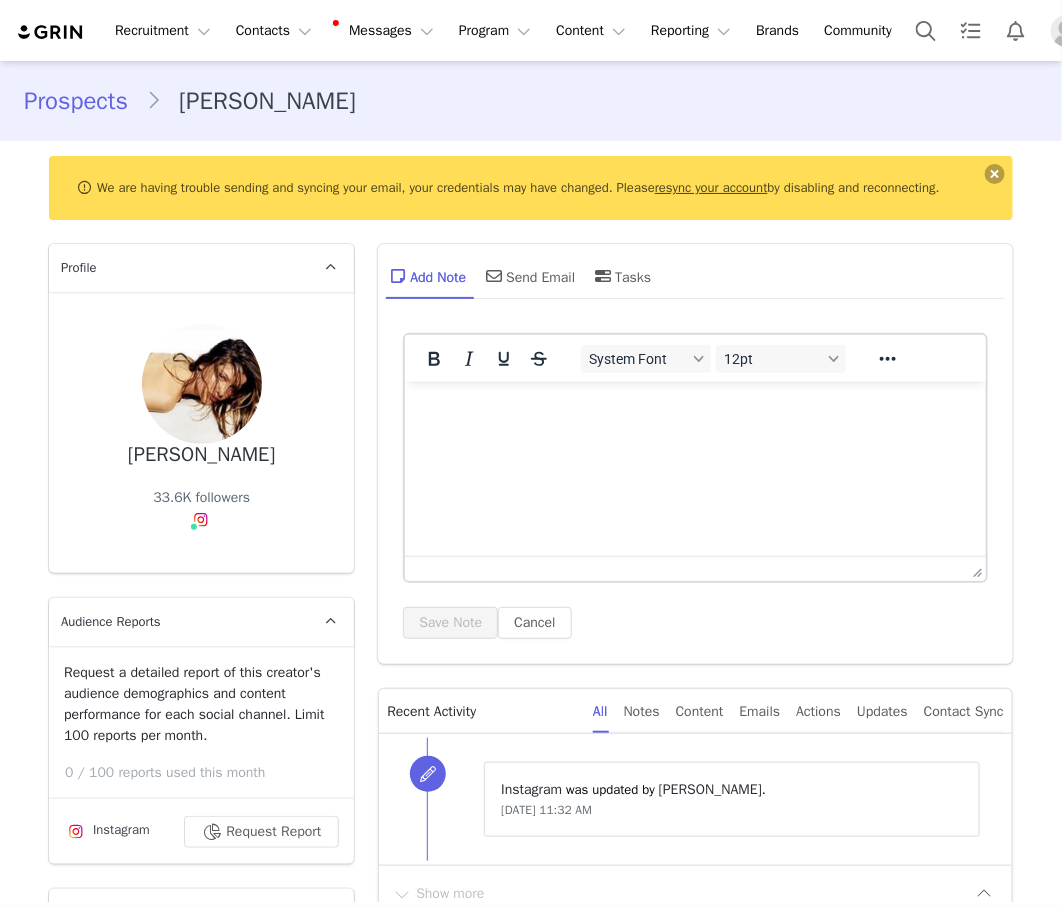 click at bounding box center [995, 174] 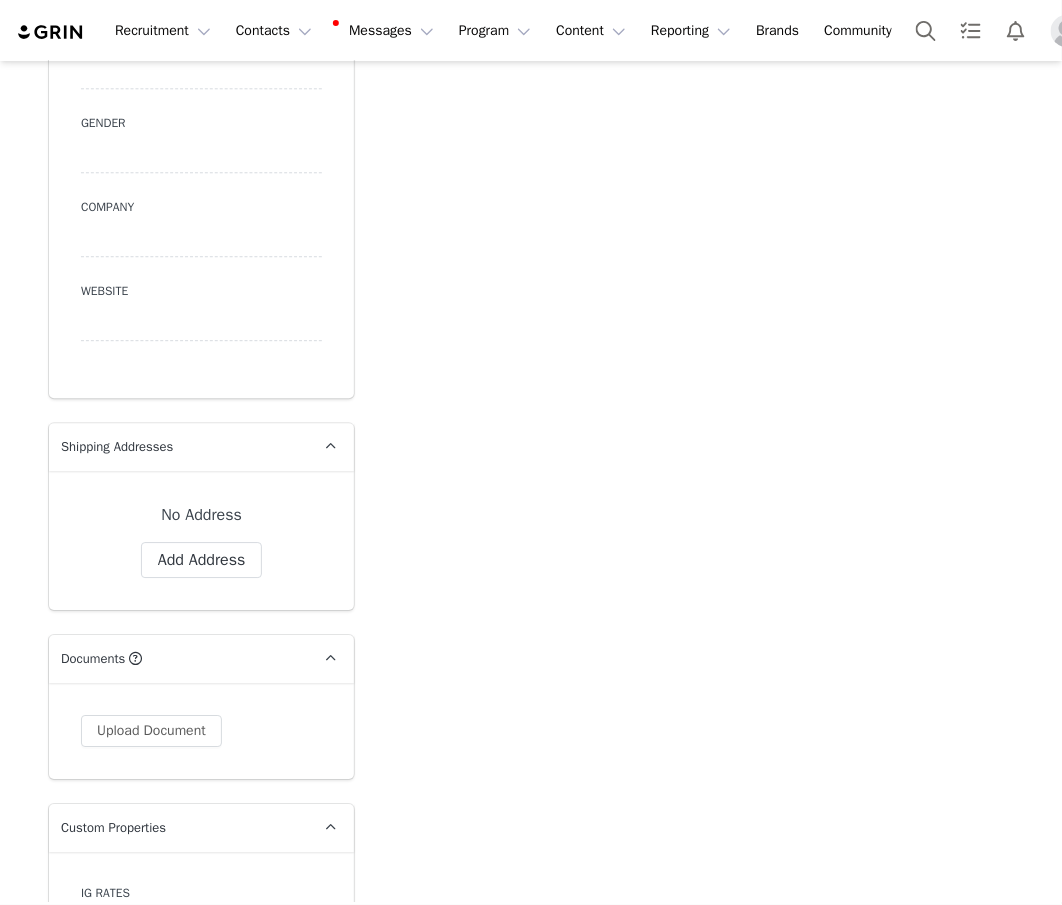 scroll, scrollTop: 1472, scrollLeft: 0, axis: vertical 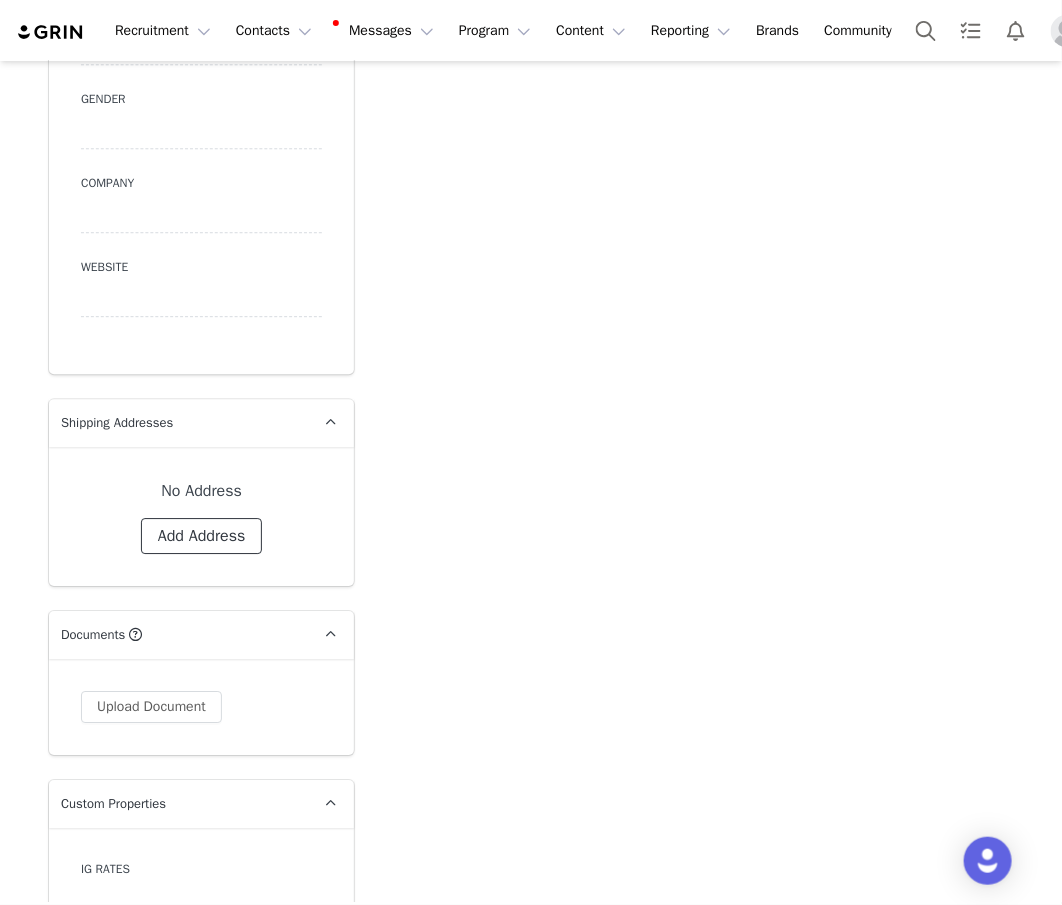 click on "Add Address" at bounding box center [202, 536] 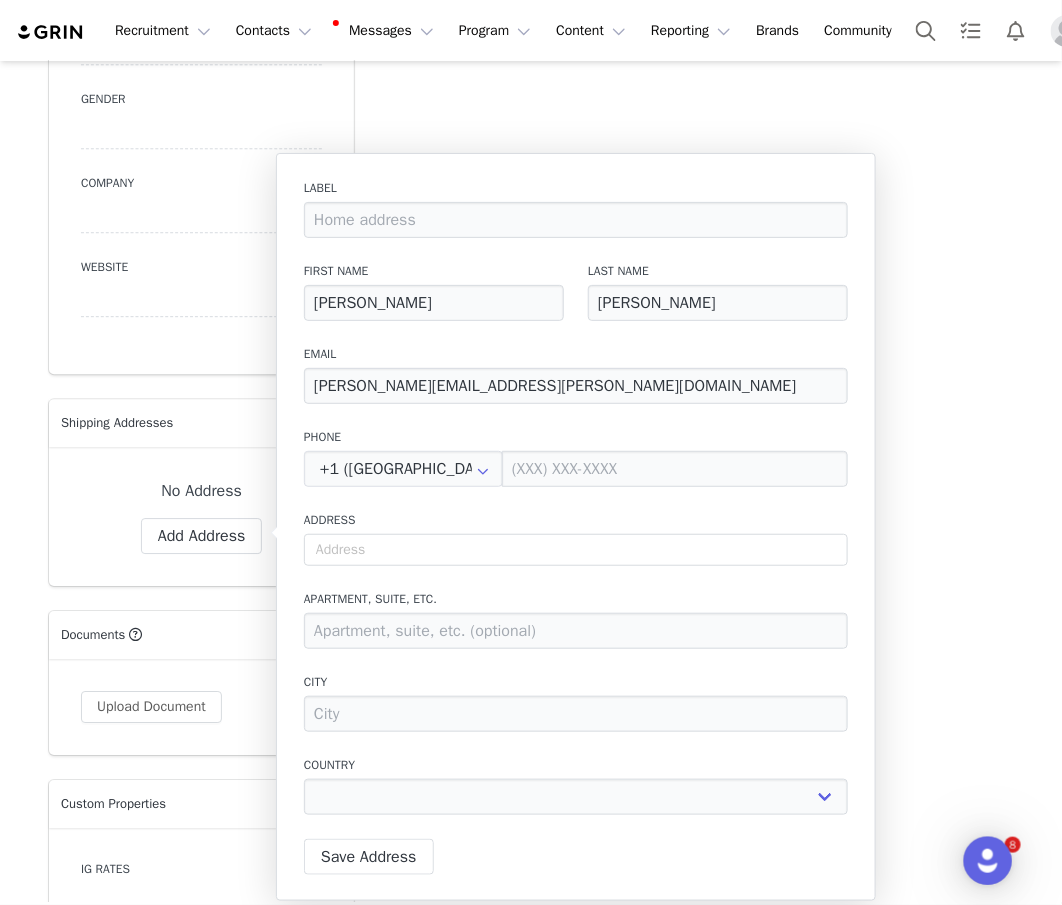 scroll, scrollTop: 0, scrollLeft: 0, axis: both 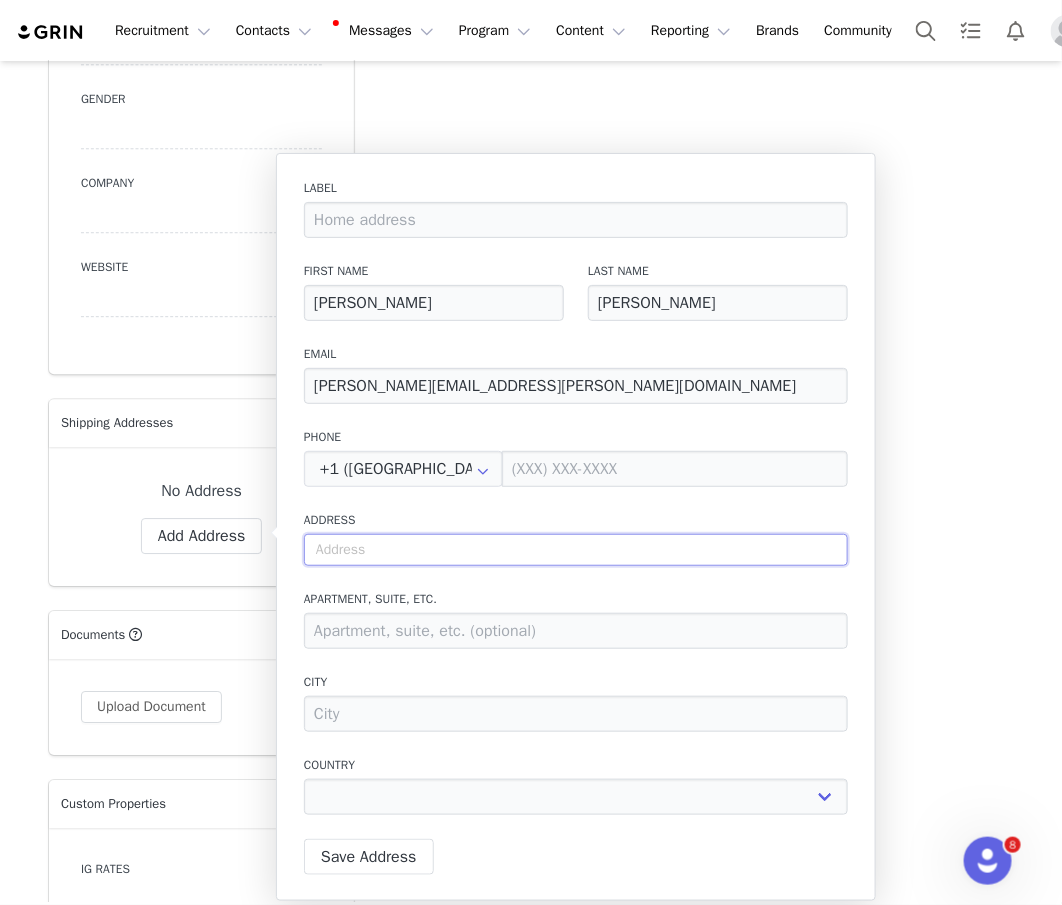 click at bounding box center [576, 550] 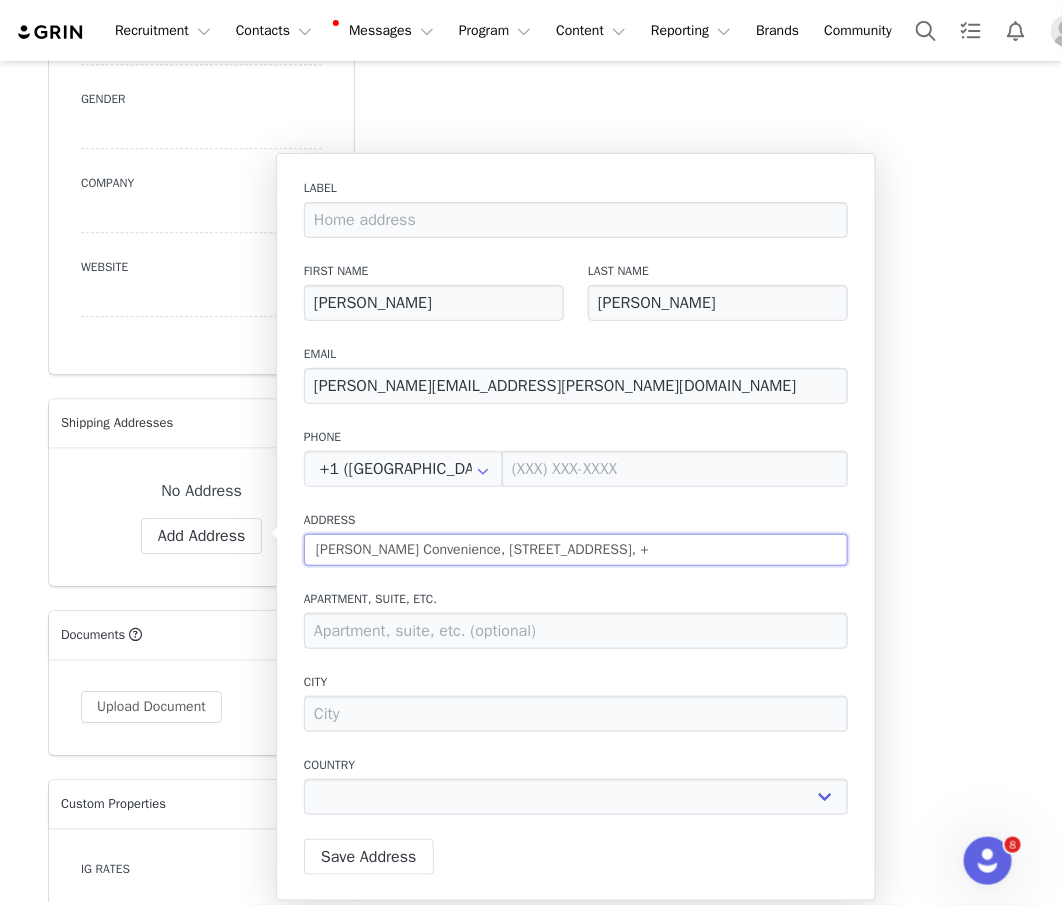 click on "[PERSON_NAME] Convenience, [STREET_ADDRESS], +" at bounding box center (576, 550) 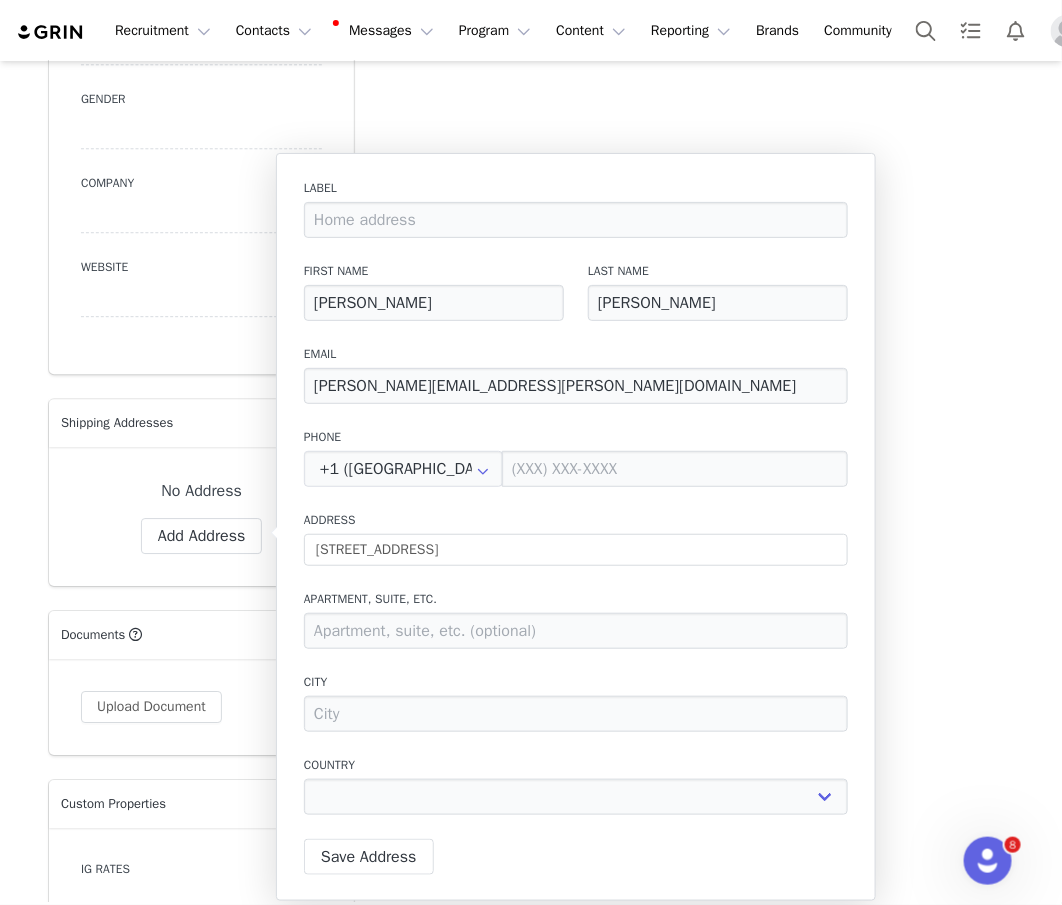 type on "[STREET_ADDRESS]" 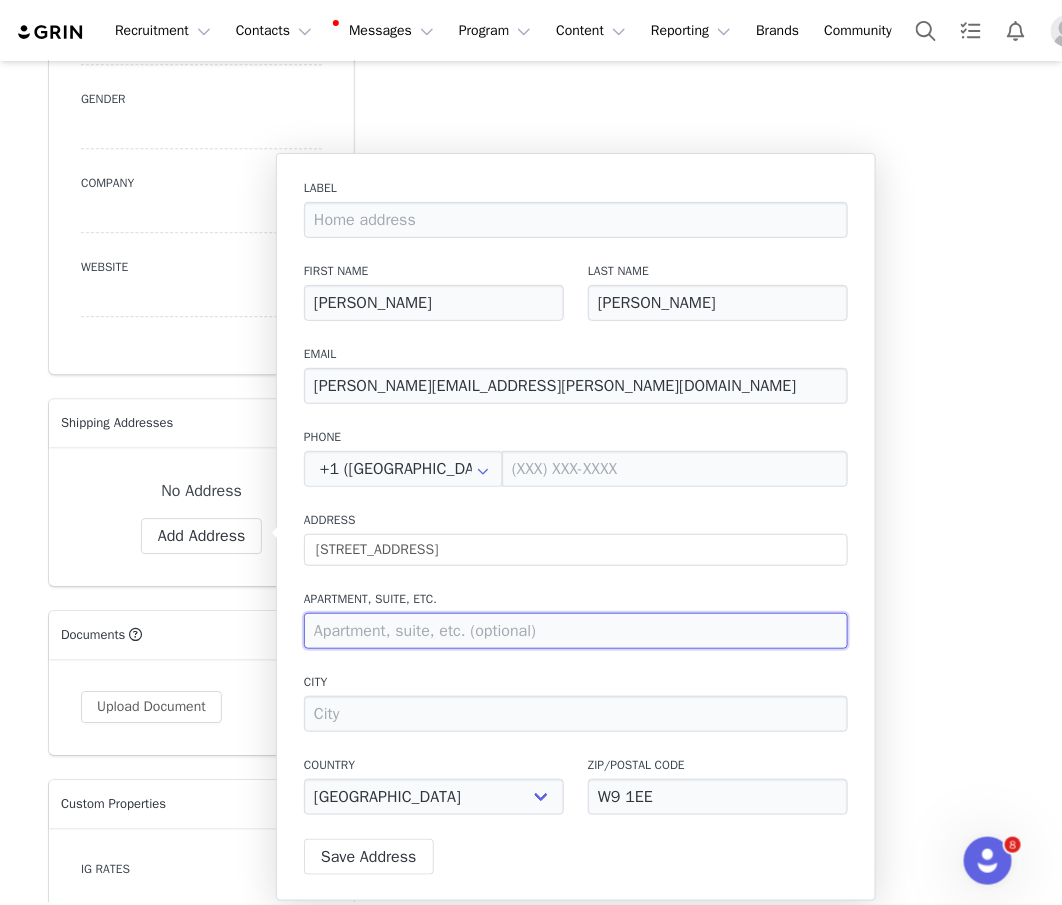 click at bounding box center (576, 631) 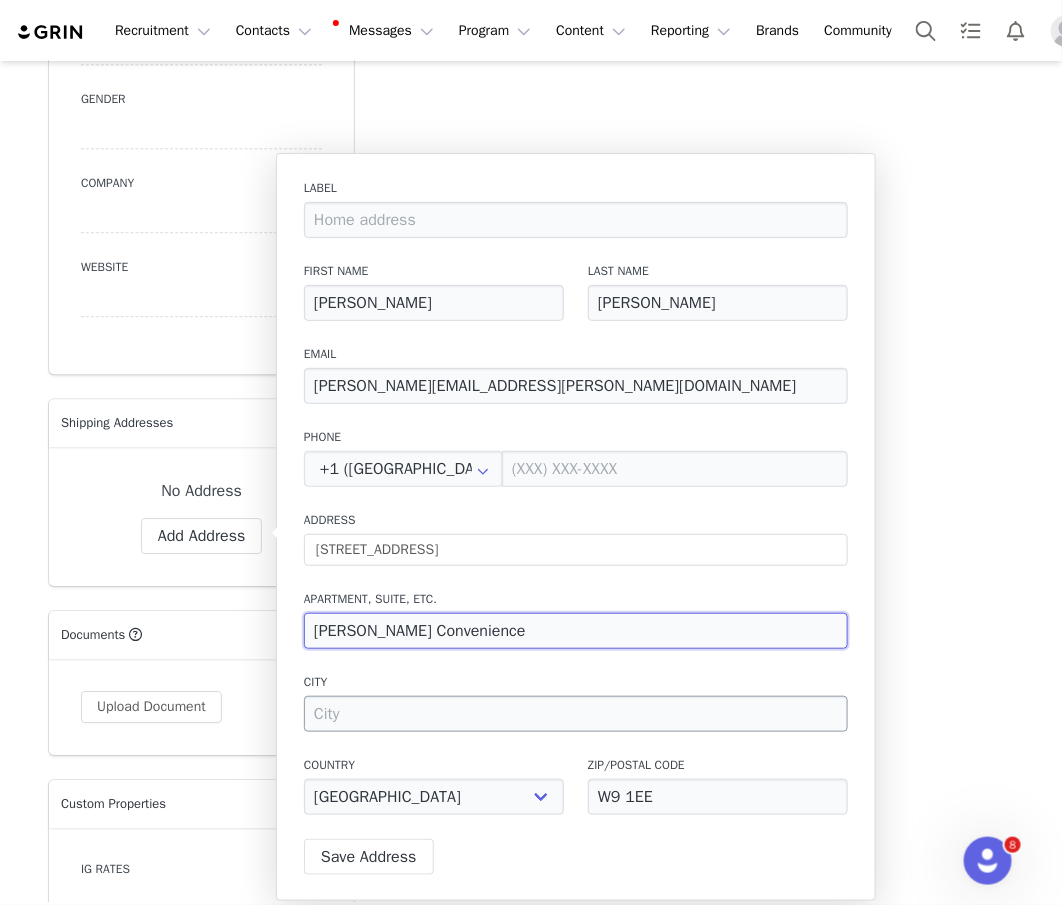type on "[PERSON_NAME] Convenience" 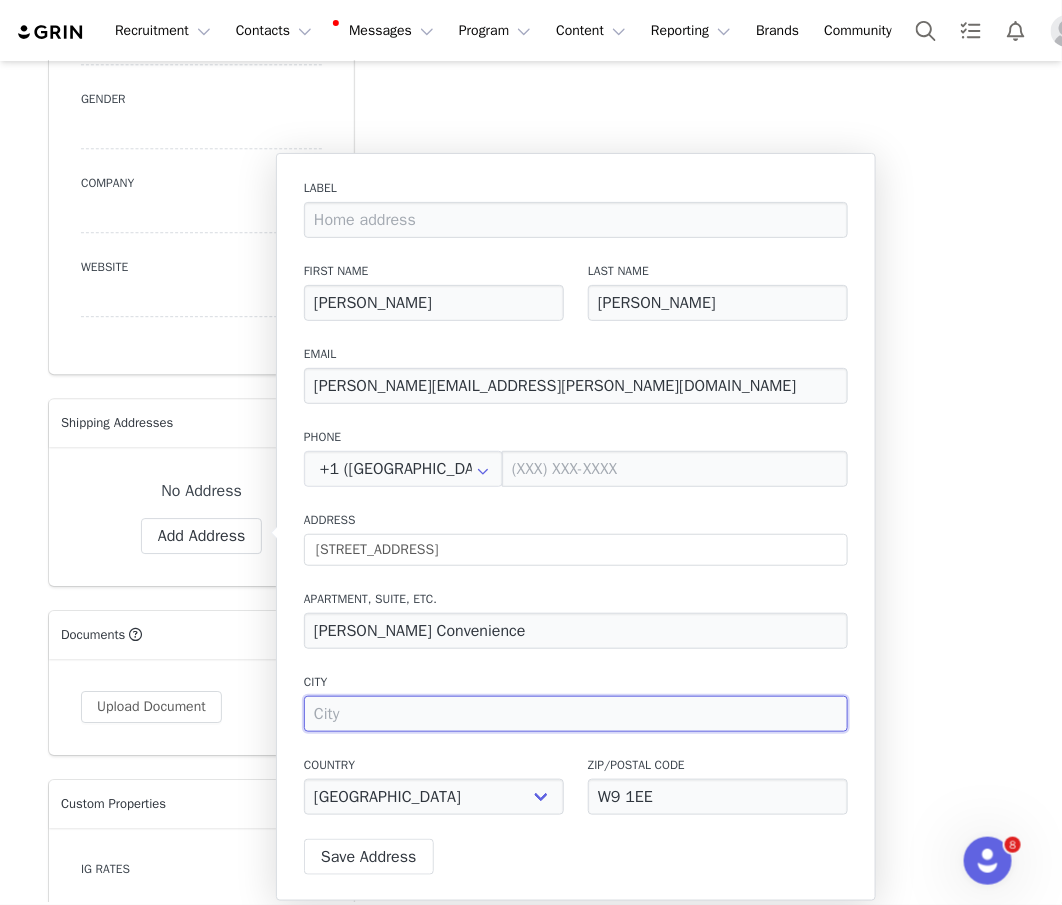 click at bounding box center (576, 714) 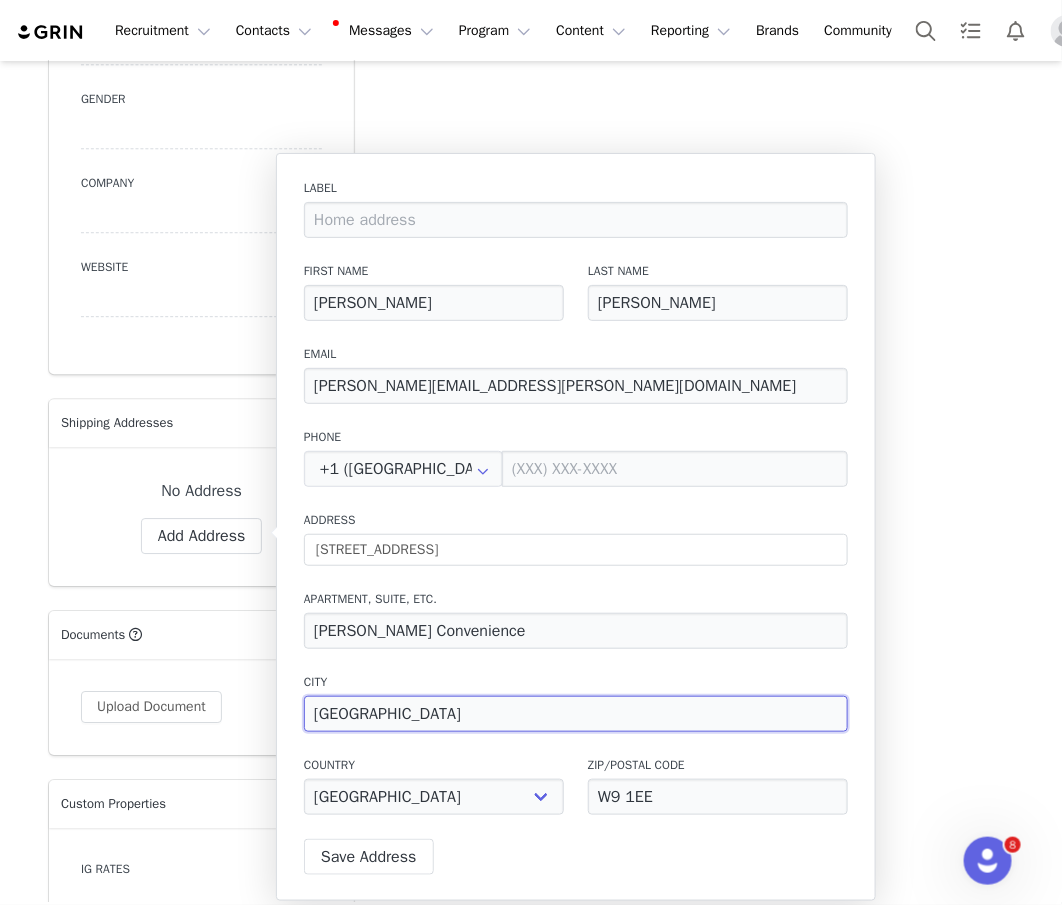 type on "[GEOGRAPHIC_DATA]" 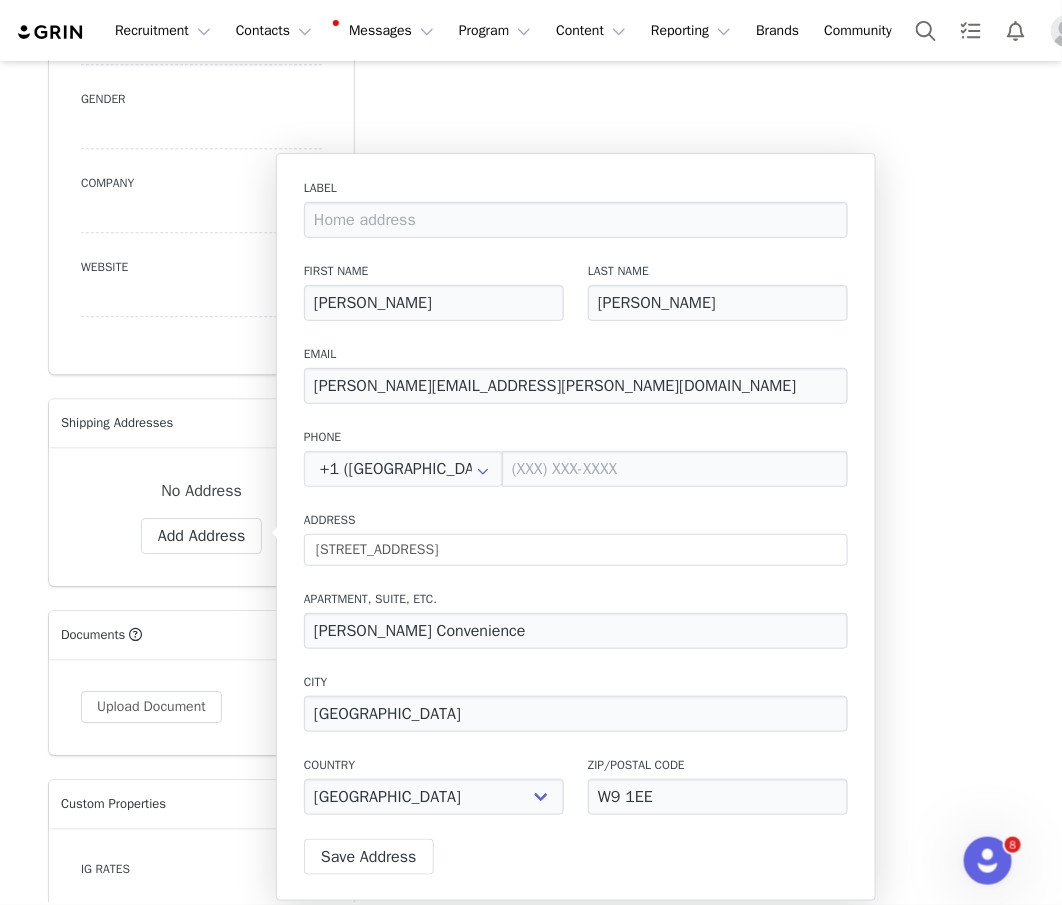 click on "Label   First Name  [PERSON_NAME]  Last Name  [PERSON_NAME]  Email  [PERSON_NAME][EMAIL_ADDRESS][PERSON_NAME][DOMAIN_NAME]  Phone  +1 ([GEOGRAPHIC_DATA]) +93 ([GEOGRAPHIC_DATA]) +358 ([GEOGRAPHIC_DATA]) +355 ([GEOGRAPHIC_DATA]) +213 ([GEOGRAPHIC_DATA]) +376 ([GEOGRAPHIC_DATA]) +244 ([GEOGRAPHIC_DATA]) +1264 ([GEOGRAPHIC_DATA]) +1268 ([GEOGRAPHIC_DATA]) +54 ([GEOGRAPHIC_DATA]) +374 ([GEOGRAPHIC_DATA]) +297 ([GEOGRAPHIC_DATA]) +61 ([GEOGRAPHIC_DATA]) +43 ([GEOGRAPHIC_DATA]) +994 ([GEOGRAPHIC_DATA]) +1242 ([GEOGRAPHIC_DATA]) +973 ([GEOGRAPHIC_DATA]) +880 ([GEOGRAPHIC_DATA]) +1246 ([GEOGRAPHIC_DATA]) +375 ([GEOGRAPHIC_DATA]) +32 ([GEOGRAPHIC_DATA]) +501 ([GEOGRAPHIC_DATA]) +229 ([GEOGRAPHIC_DATA]) +1441 ([GEOGRAPHIC_DATA]) +975 ([GEOGRAPHIC_DATA]) +591 ([GEOGRAPHIC_DATA]) +599 ([GEOGRAPHIC_DATA]) +387 ([GEOGRAPHIC_DATA]) +267 ([GEOGRAPHIC_DATA]) +0 ([GEOGRAPHIC_DATA]) +55 ([GEOGRAPHIC_DATA]) +673 ([GEOGRAPHIC_DATA]) +359 ([GEOGRAPHIC_DATA]) +226 ([GEOGRAPHIC_DATA]) +257 ([GEOGRAPHIC_DATA]) +855 ([GEOGRAPHIC_DATA]) +1 ([GEOGRAPHIC_DATA]) +238 ([GEOGRAPHIC_DATA]) +1345 ([GEOGRAPHIC_DATA]) +236 ([GEOGRAPHIC_DATA]) +235 ([GEOGRAPHIC_DATA]) +56 ([GEOGRAPHIC_DATA]) +86 ([GEOGRAPHIC_DATA]) +61 ([GEOGRAPHIC_DATA]) +672 ([GEOGRAPHIC_DATA]) +57 ([GEOGRAPHIC_DATA]) +269 ([GEOGRAPHIC_DATA]) +242 ([GEOGRAPHIC_DATA]) +243 ([GEOGRAPHIC_DATA], [GEOGRAPHIC_DATA]) +682 ([GEOGRAPHIC_DATA]) +506 ([GEOGRAPHIC_DATA]) +385 ([GEOGRAPHIC_DATA])" at bounding box center [576, 503] 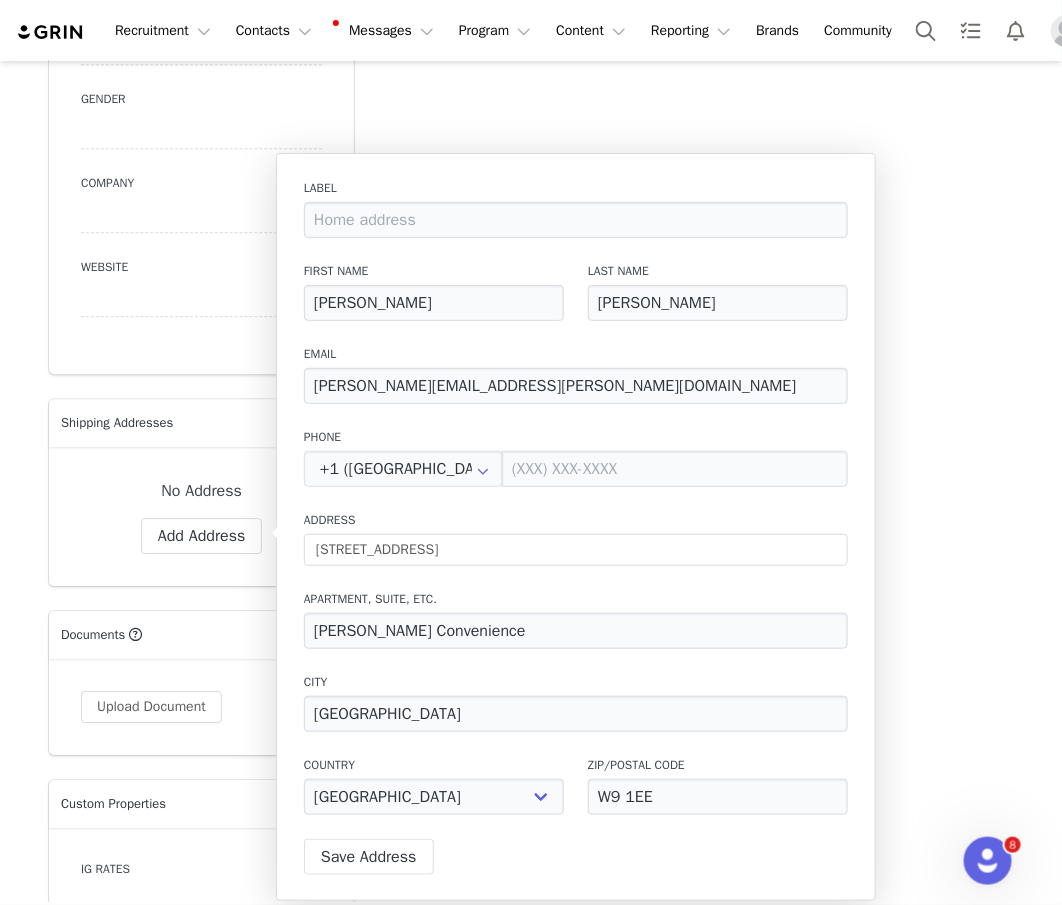 click on "Label   First Name  [PERSON_NAME]  Last Name  [PERSON_NAME]  Email  [PERSON_NAME][EMAIL_ADDRESS][PERSON_NAME][DOMAIN_NAME]  Phone  +1 ([GEOGRAPHIC_DATA]) +93 ([GEOGRAPHIC_DATA]) +358 ([GEOGRAPHIC_DATA]) +355 ([GEOGRAPHIC_DATA]) +213 ([GEOGRAPHIC_DATA]) +376 ([GEOGRAPHIC_DATA]) +244 ([GEOGRAPHIC_DATA]) +1264 ([GEOGRAPHIC_DATA]) +1268 ([GEOGRAPHIC_DATA]) +54 ([GEOGRAPHIC_DATA]) +374 ([GEOGRAPHIC_DATA]) +297 ([GEOGRAPHIC_DATA]) +61 ([GEOGRAPHIC_DATA]) +43 ([GEOGRAPHIC_DATA]) +994 ([GEOGRAPHIC_DATA]) +1242 ([GEOGRAPHIC_DATA]) +973 ([GEOGRAPHIC_DATA]) +880 ([GEOGRAPHIC_DATA]) +1246 ([GEOGRAPHIC_DATA]) +375 ([GEOGRAPHIC_DATA]) +32 ([GEOGRAPHIC_DATA]) +501 ([GEOGRAPHIC_DATA]) +229 ([GEOGRAPHIC_DATA]) +1441 ([GEOGRAPHIC_DATA]) +975 ([GEOGRAPHIC_DATA]) +591 ([GEOGRAPHIC_DATA]) +599 ([GEOGRAPHIC_DATA]) +387 ([GEOGRAPHIC_DATA]) +267 ([GEOGRAPHIC_DATA]) +0 ([GEOGRAPHIC_DATA]) +55 ([GEOGRAPHIC_DATA]) +673 ([GEOGRAPHIC_DATA]) +359 ([GEOGRAPHIC_DATA]) +226 ([GEOGRAPHIC_DATA]) +257 ([GEOGRAPHIC_DATA]) +855 ([GEOGRAPHIC_DATA]) +1 ([GEOGRAPHIC_DATA]) +238 ([GEOGRAPHIC_DATA]) +1345 ([GEOGRAPHIC_DATA]) +236 ([GEOGRAPHIC_DATA]) +235 ([GEOGRAPHIC_DATA]) +56 ([GEOGRAPHIC_DATA]) +86 ([GEOGRAPHIC_DATA]) +61 ([GEOGRAPHIC_DATA]) +672 ([GEOGRAPHIC_DATA]) +57 ([GEOGRAPHIC_DATA]) +269 ([GEOGRAPHIC_DATA]) +242 ([GEOGRAPHIC_DATA]) +243 ([GEOGRAPHIC_DATA], [GEOGRAPHIC_DATA]) +682 ([GEOGRAPHIC_DATA]) +506 ([GEOGRAPHIC_DATA]) +385 ([GEOGRAPHIC_DATA])" at bounding box center (576, 503) 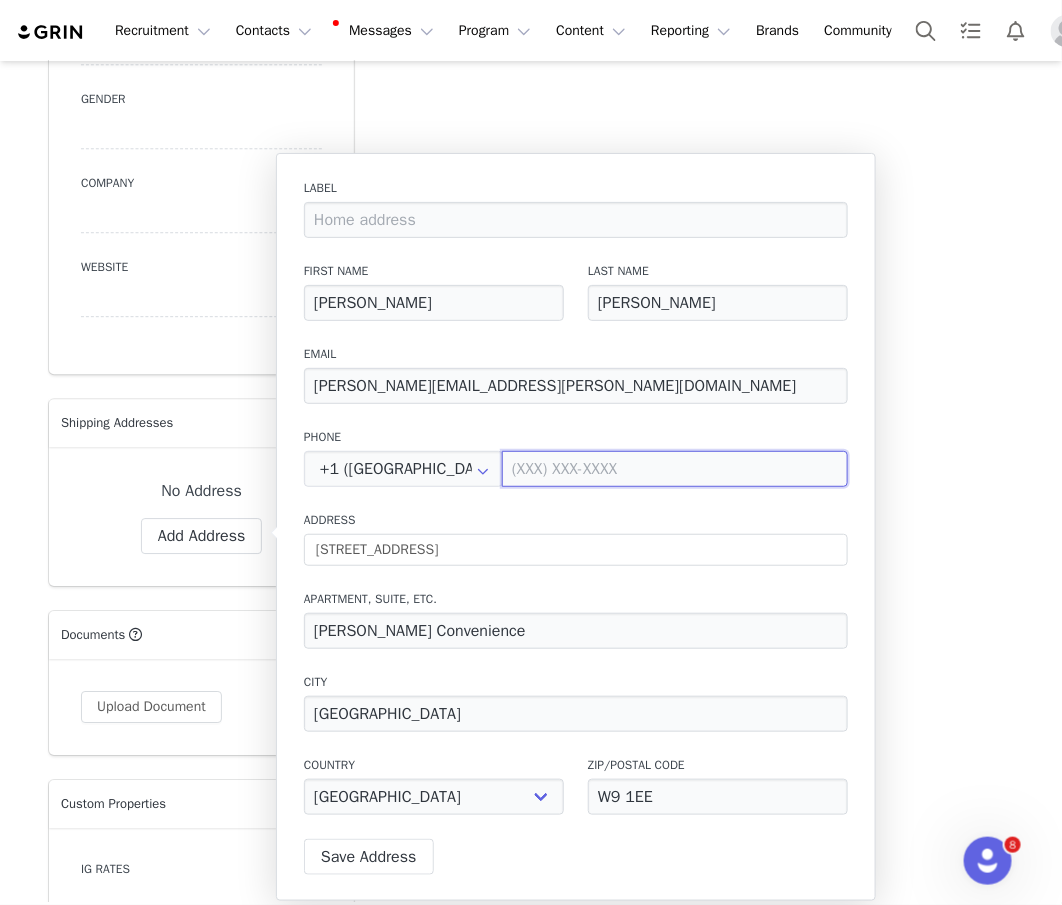 click at bounding box center (675, 469) 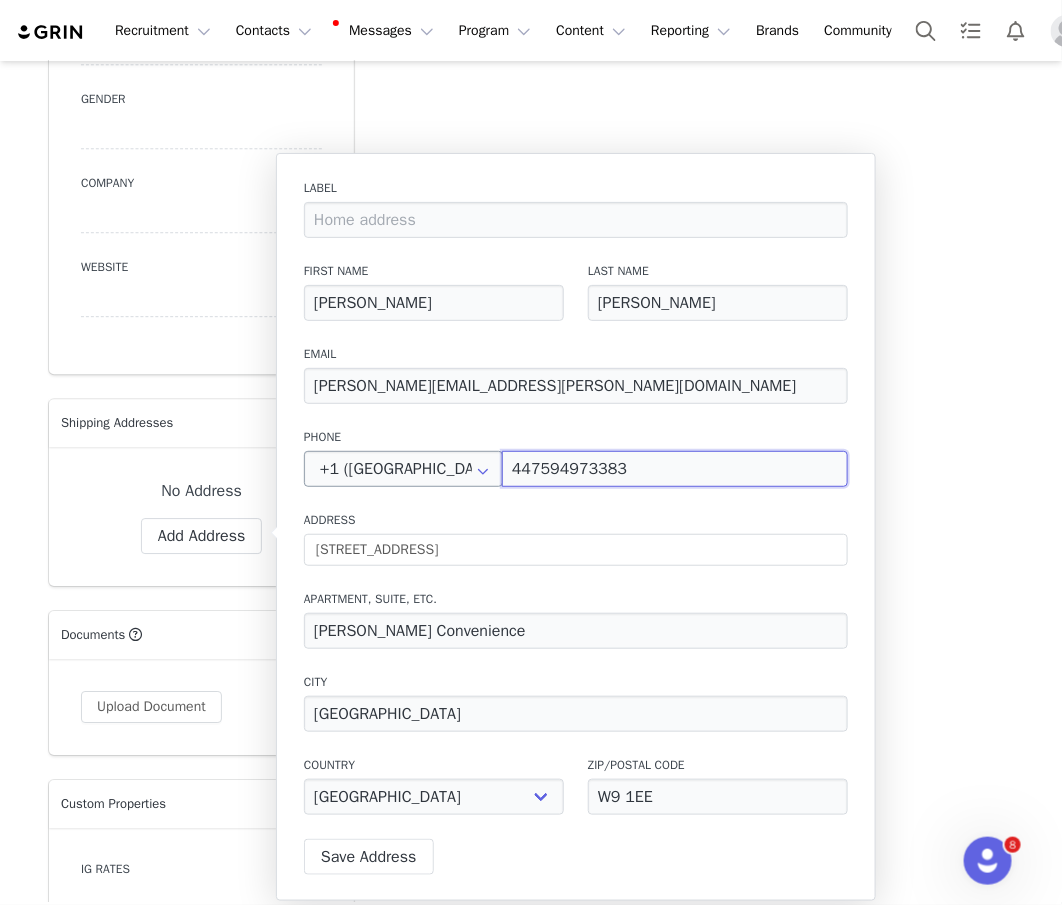type on "447594973383" 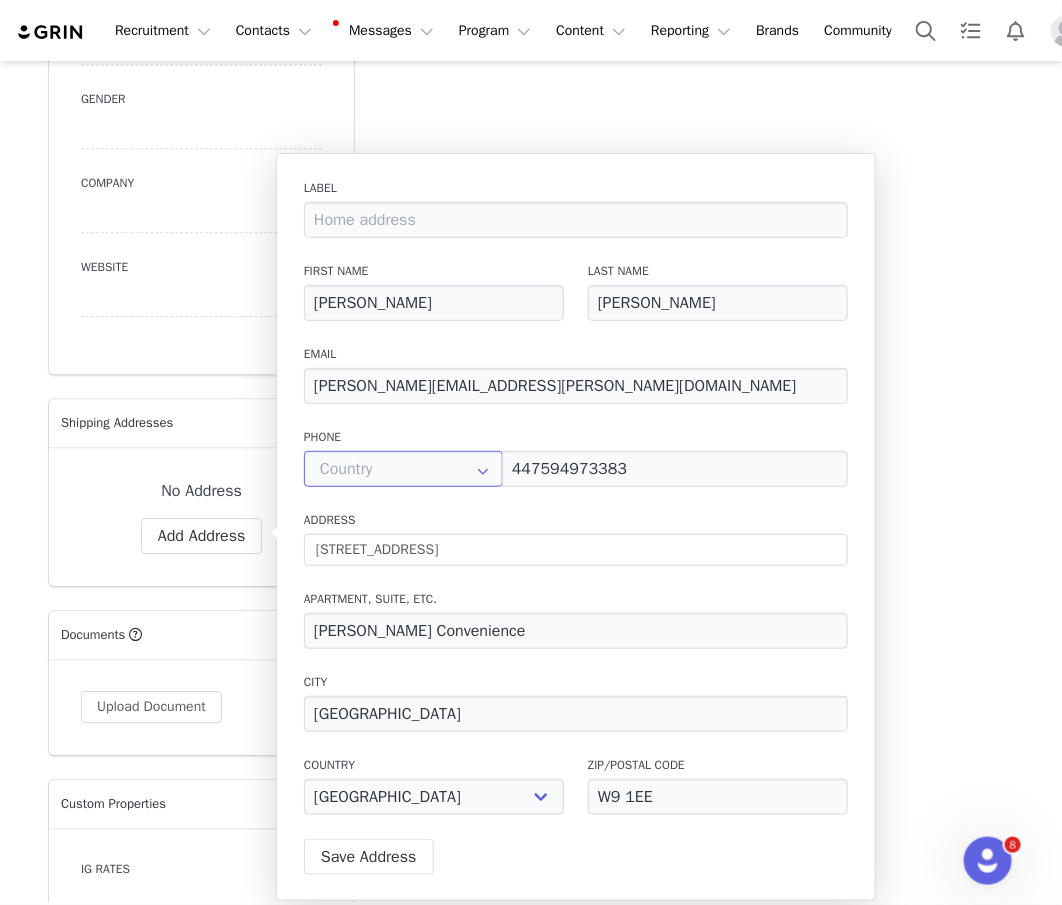 click at bounding box center (403, 469) 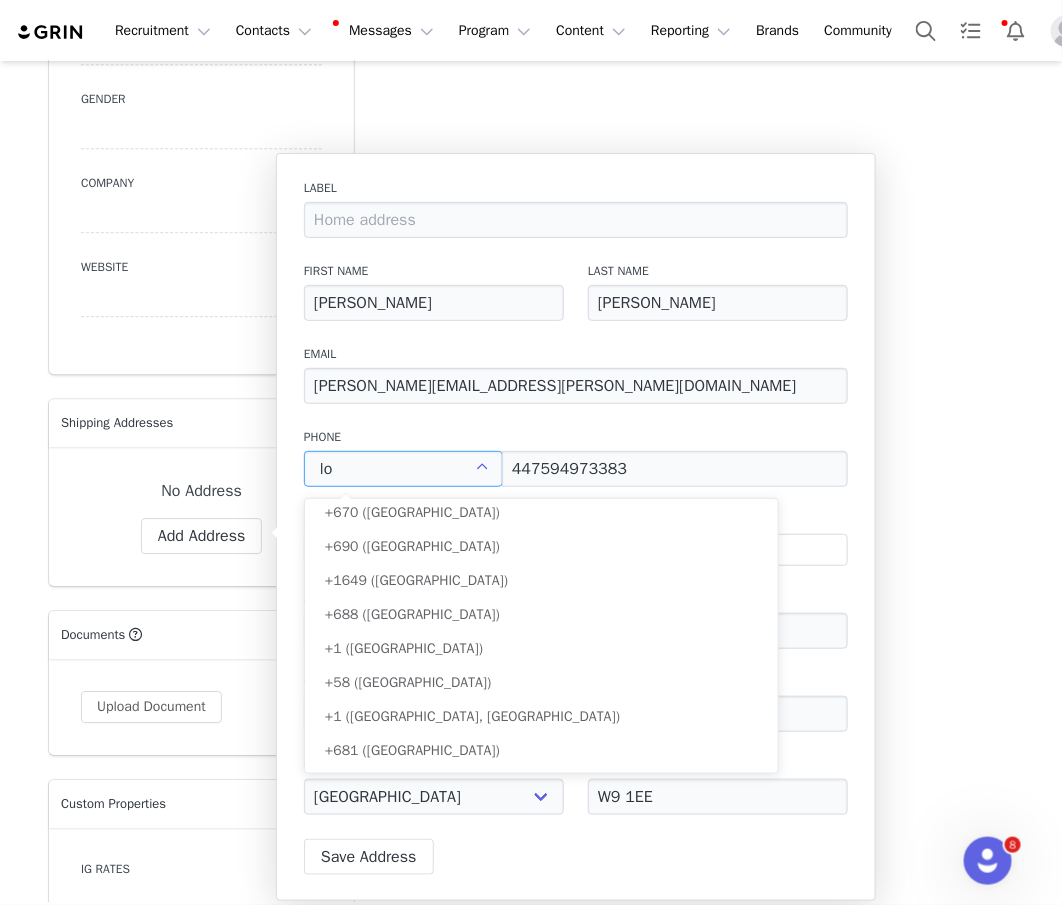 scroll, scrollTop: 0, scrollLeft: 0, axis: both 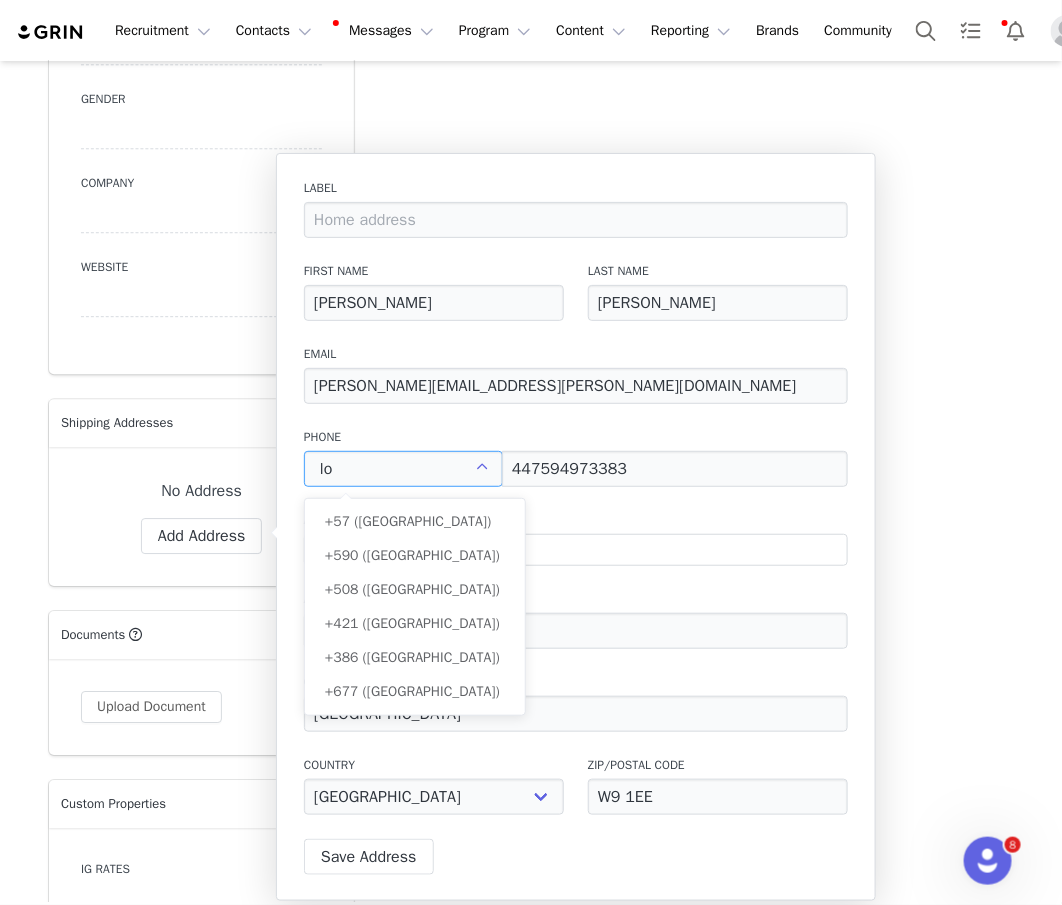 type on "l" 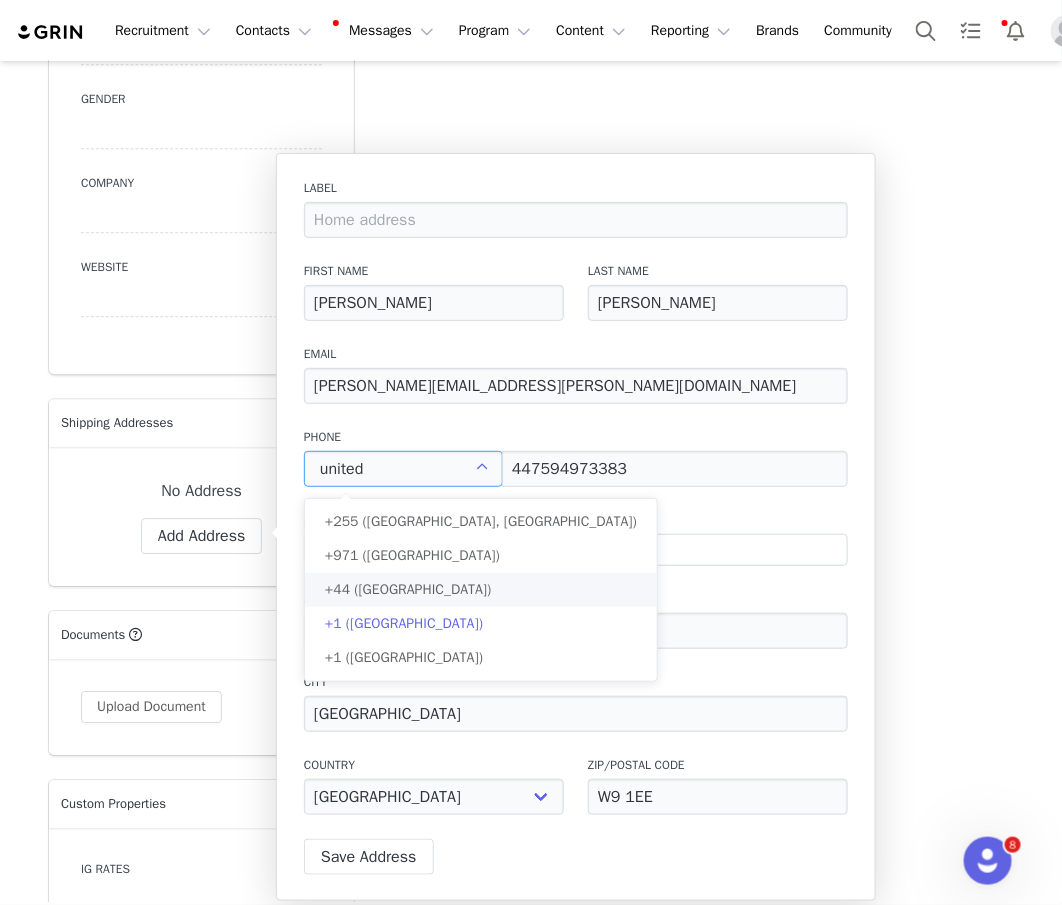 click on "+44 ([GEOGRAPHIC_DATA])" at bounding box center [408, 589] 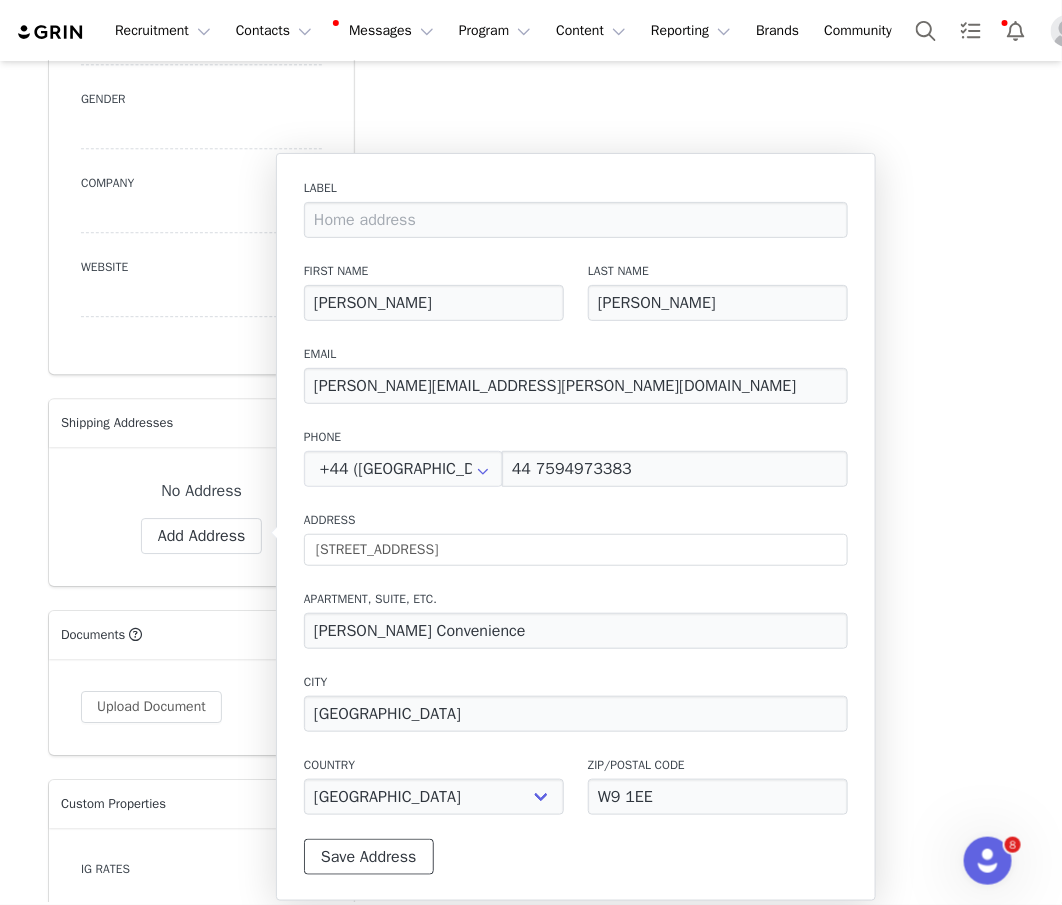 click on "Save Address" at bounding box center [369, 857] 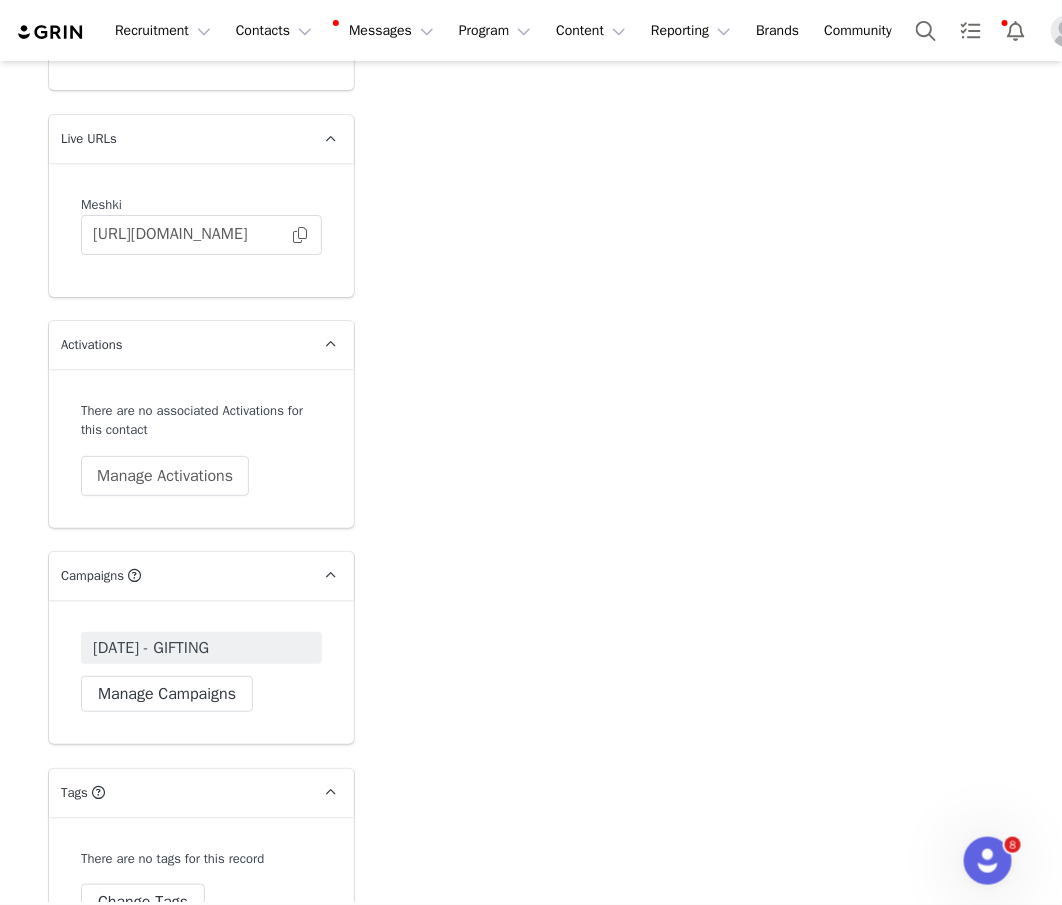 scroll, scrollTop: 4241, scrollLeft: 0, axis: vertical 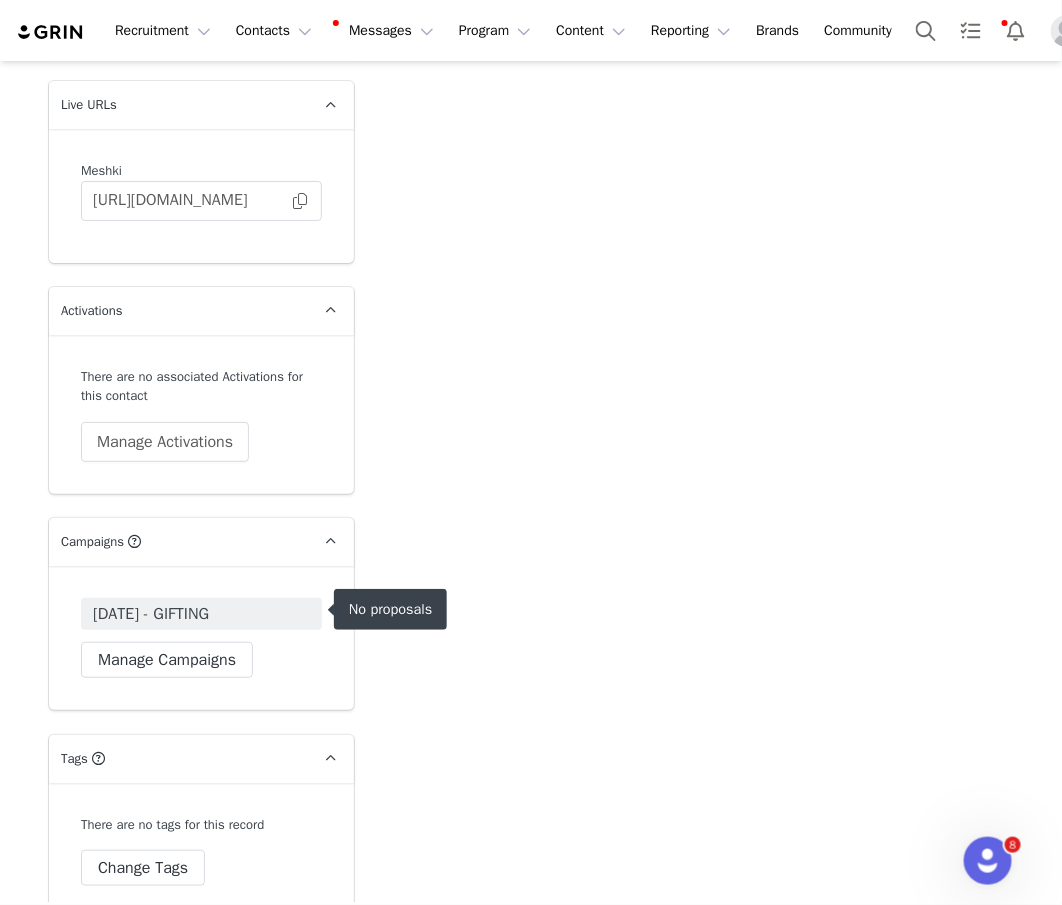 click on "[DATE] - GIFTING" at bounding box center (151, 614) 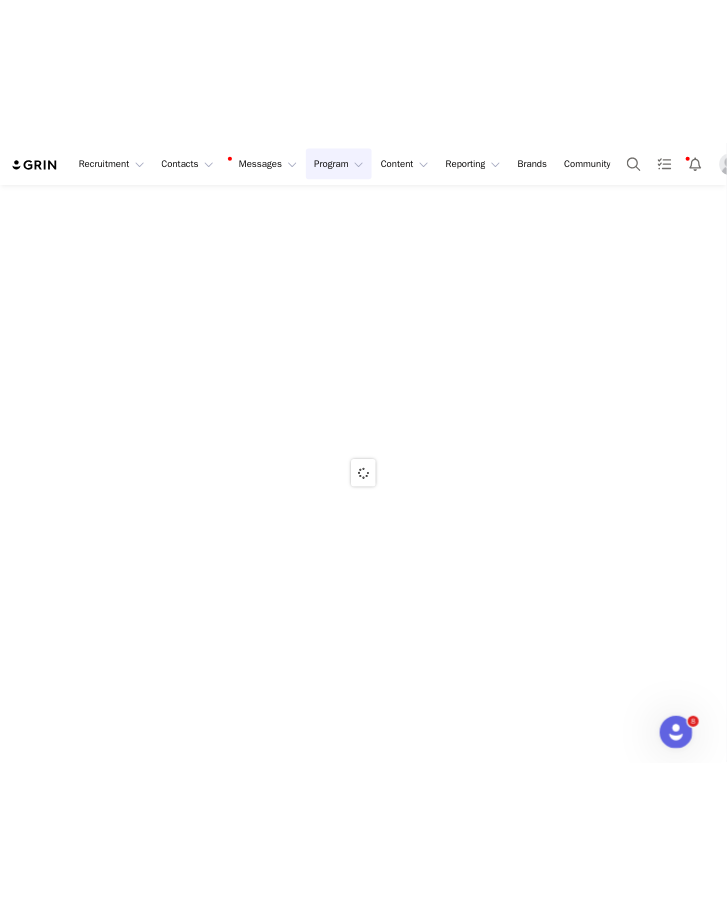 scroll, scrollTop: 0, scrollLeft: 0, axis: both 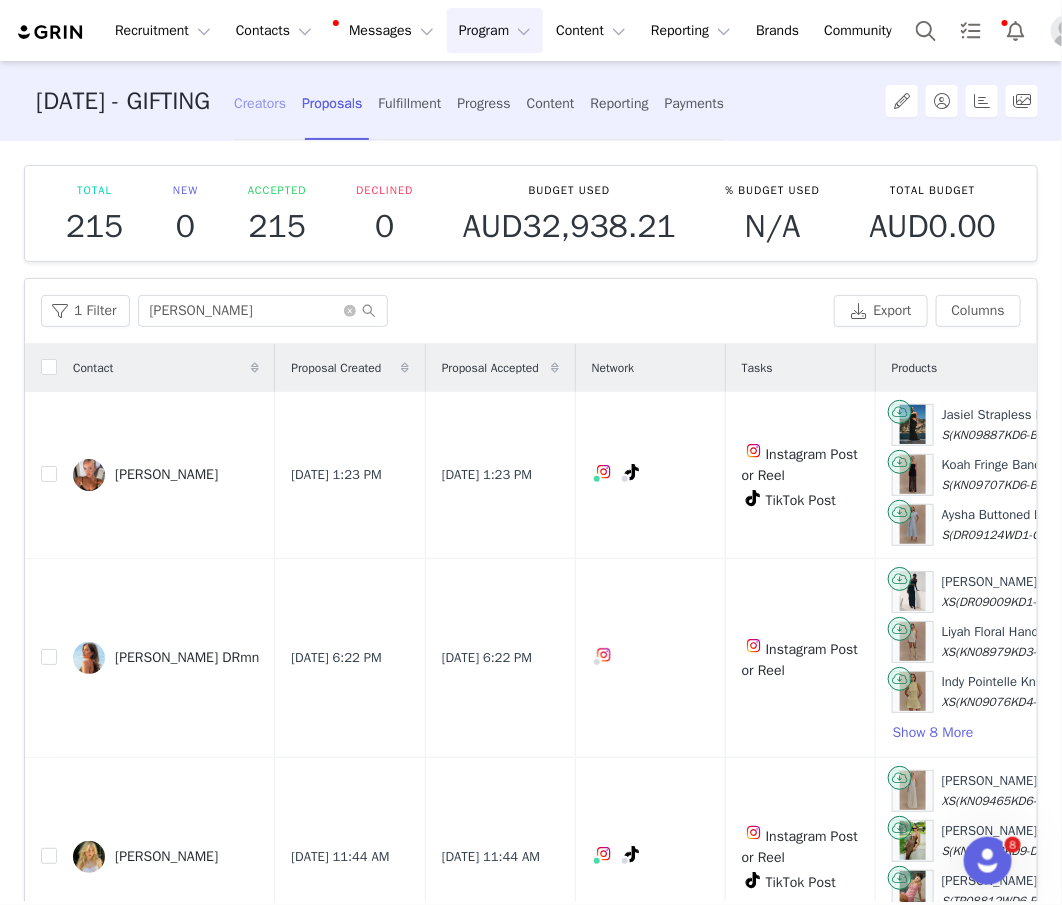 click on "Creators" at bounding box center [260, 103] 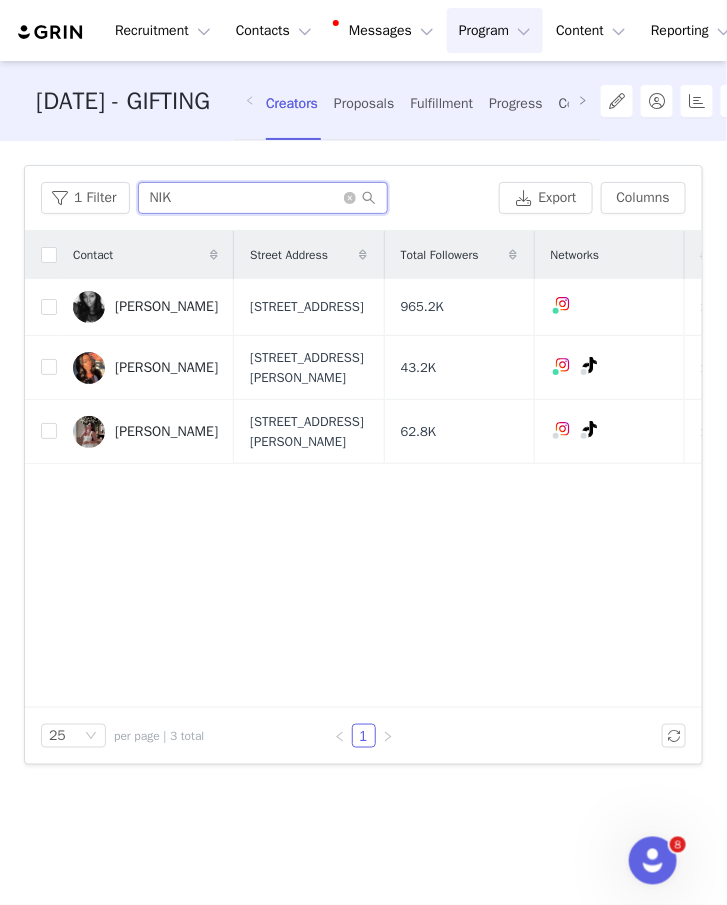 click on "NIK" at bounding box center (263, 198) 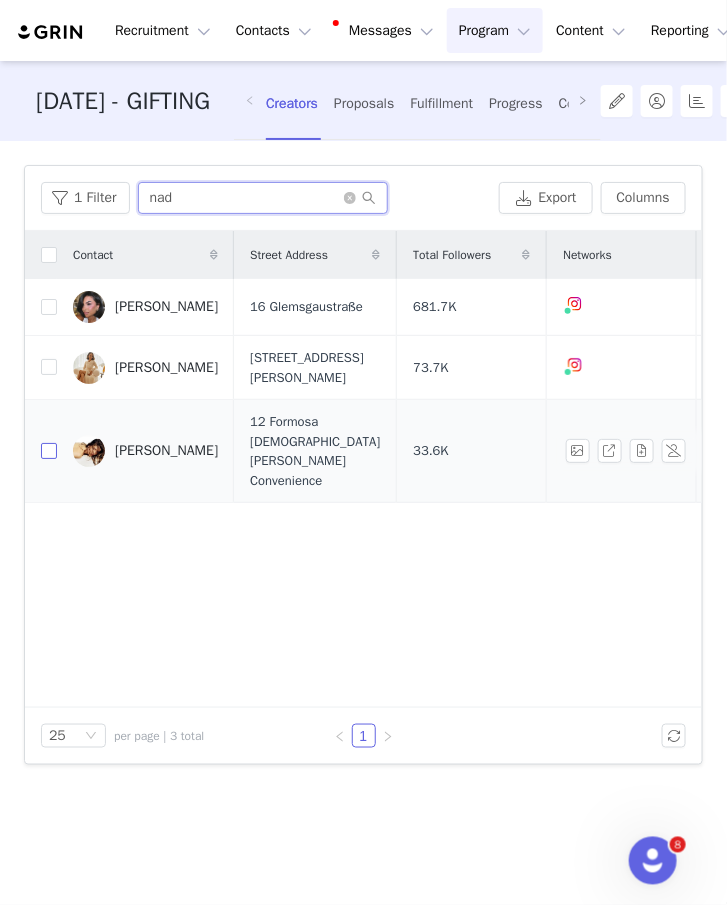type on "nad" 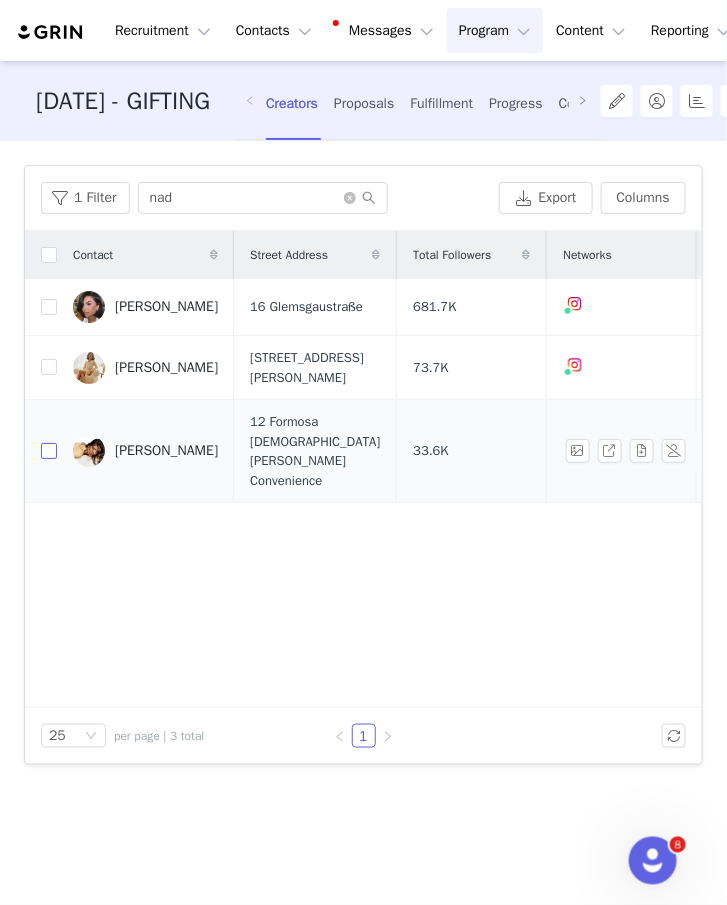 click at bounding box center [49, 451] 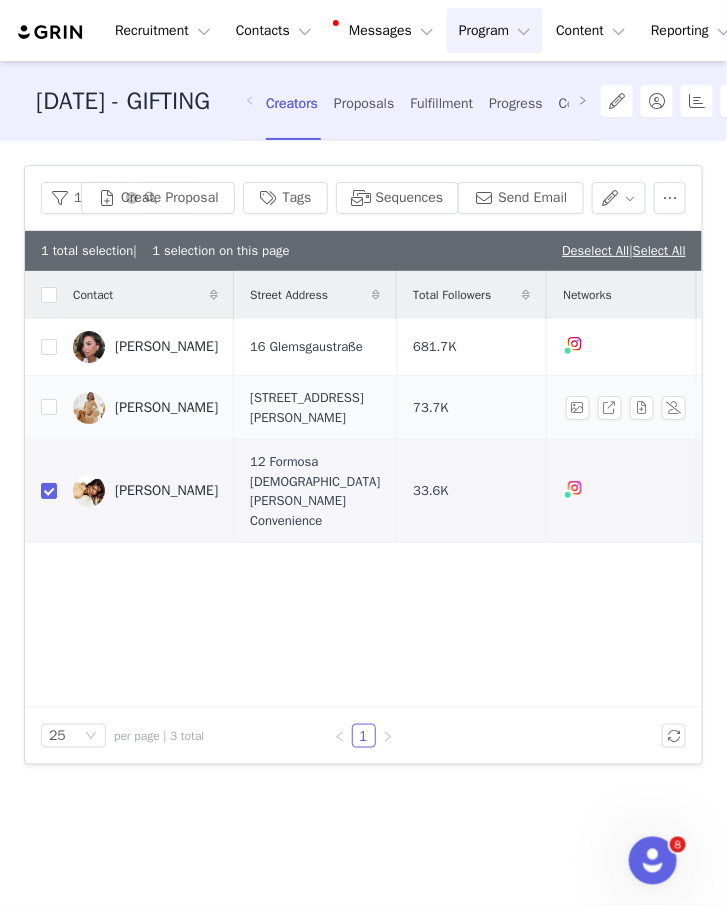 click at bounding box center [41, 408] 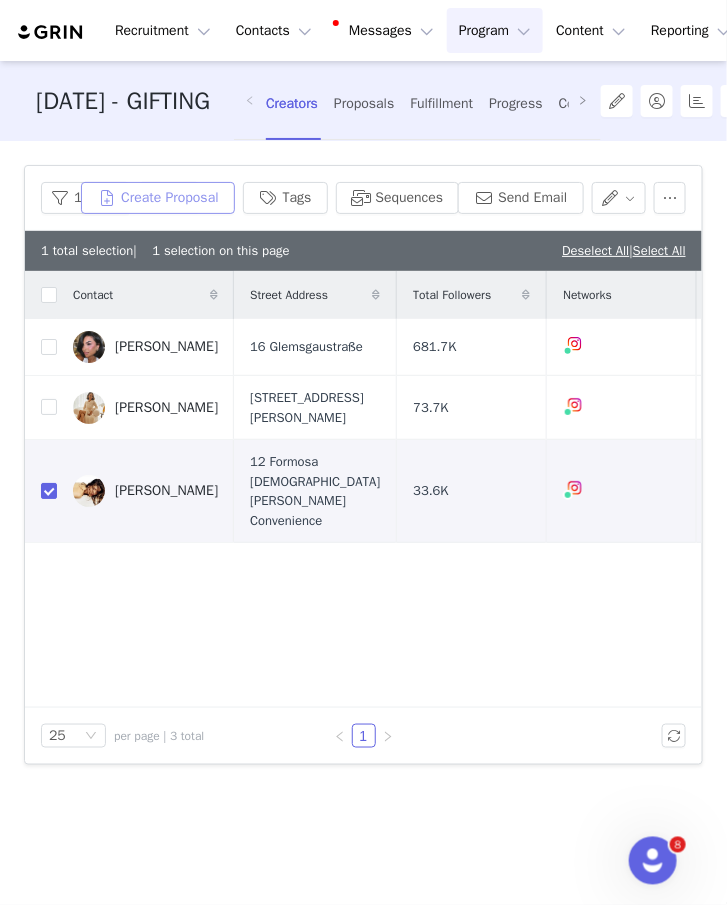 click on "Create Proposal" at bounding box center [158, 198] 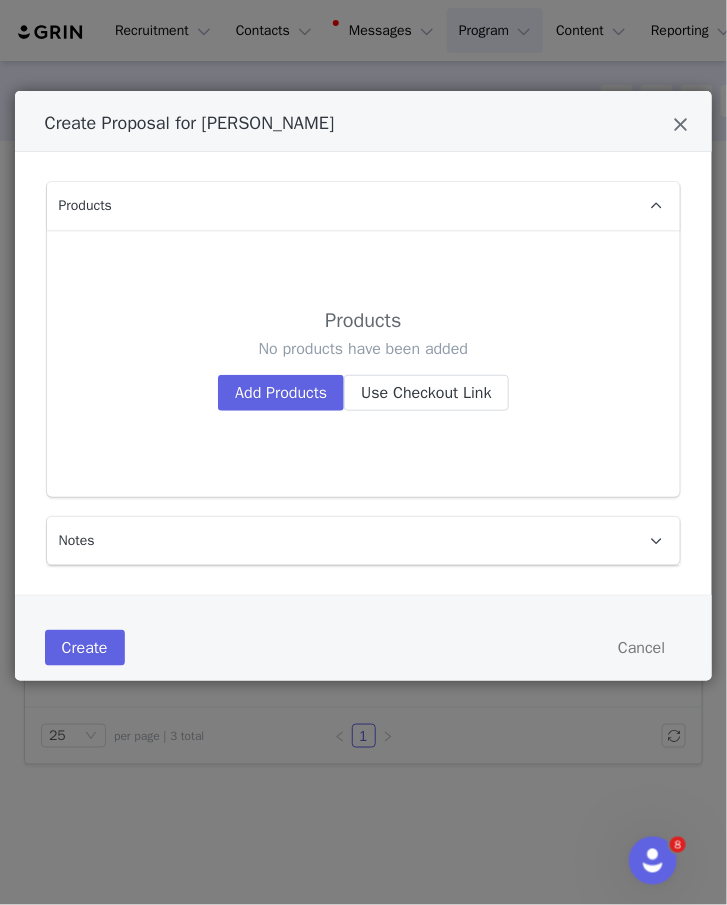 click on "Products No products have been added Add Products Use Checkout Link" at bounding box center (364, 363) 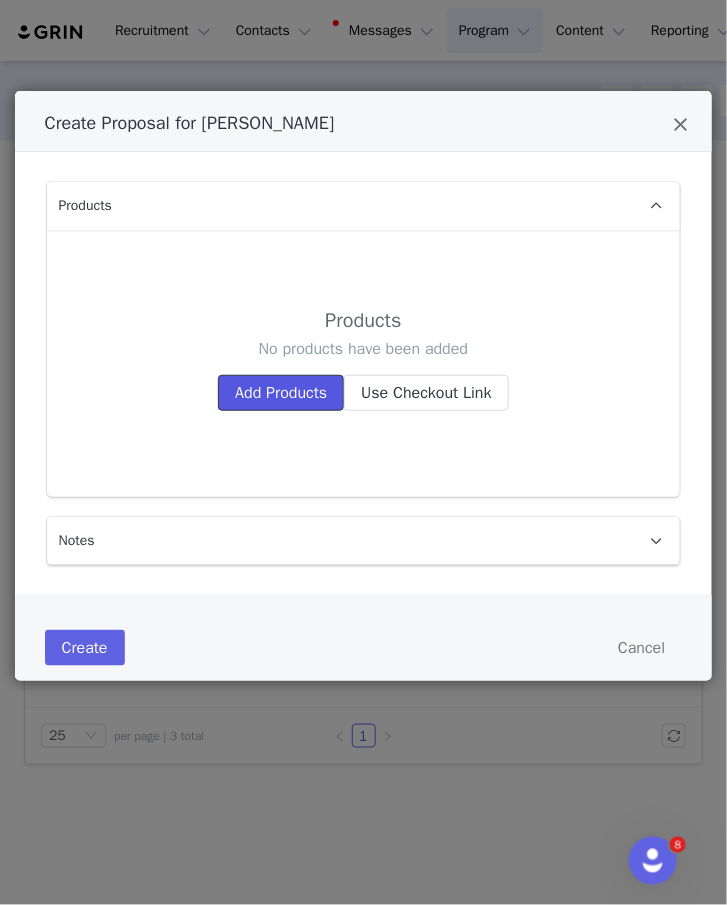 click on "Add Products" at bounding box center (281, 393) 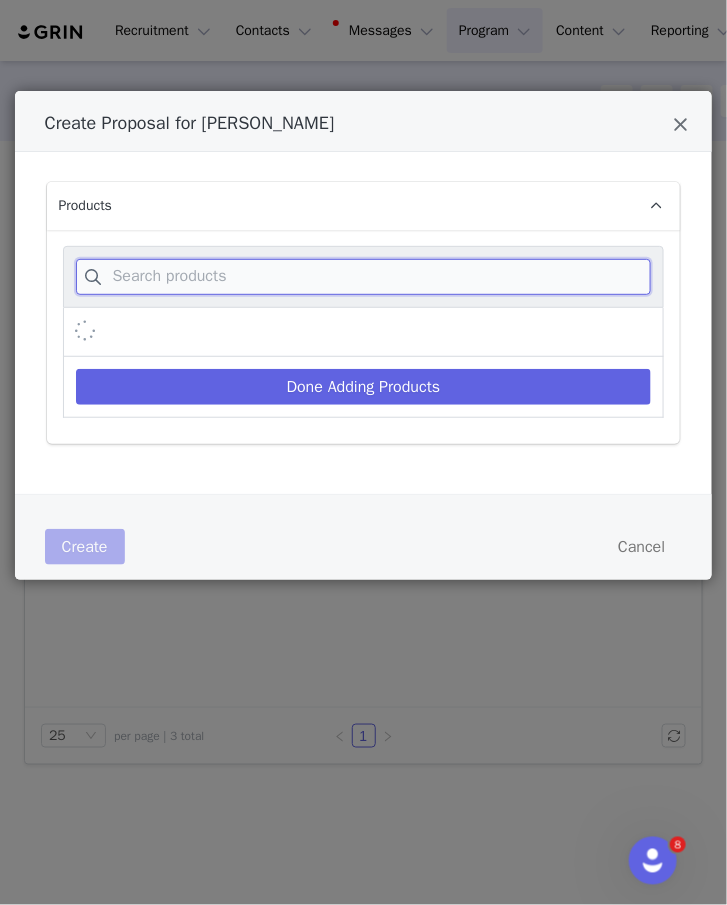 click at bounding box center (364, 277) 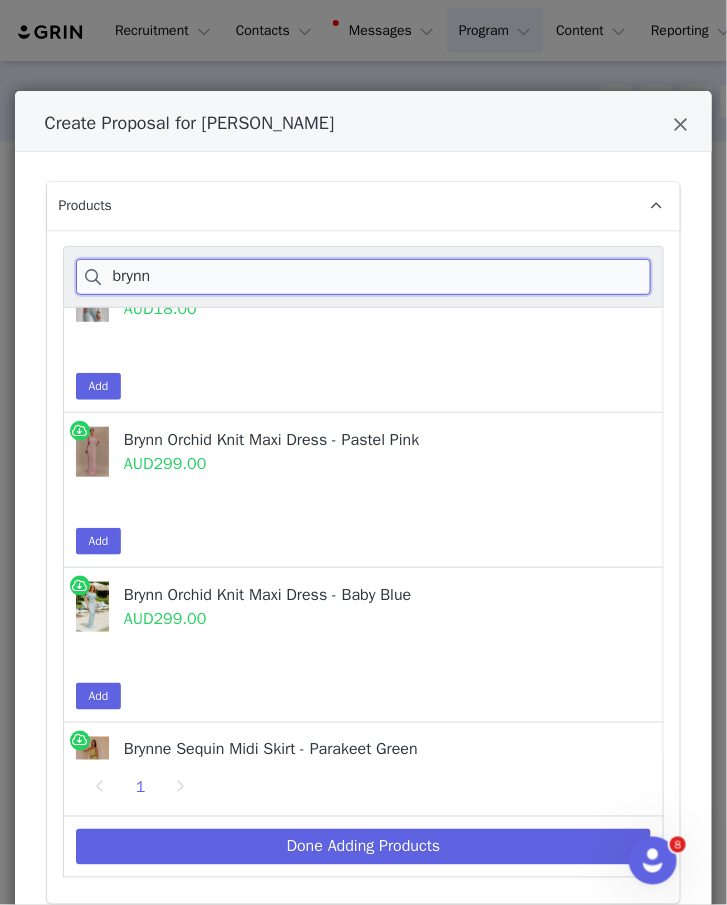 scroll, scrollTop: 0, scrollLeft: 0, axis: both 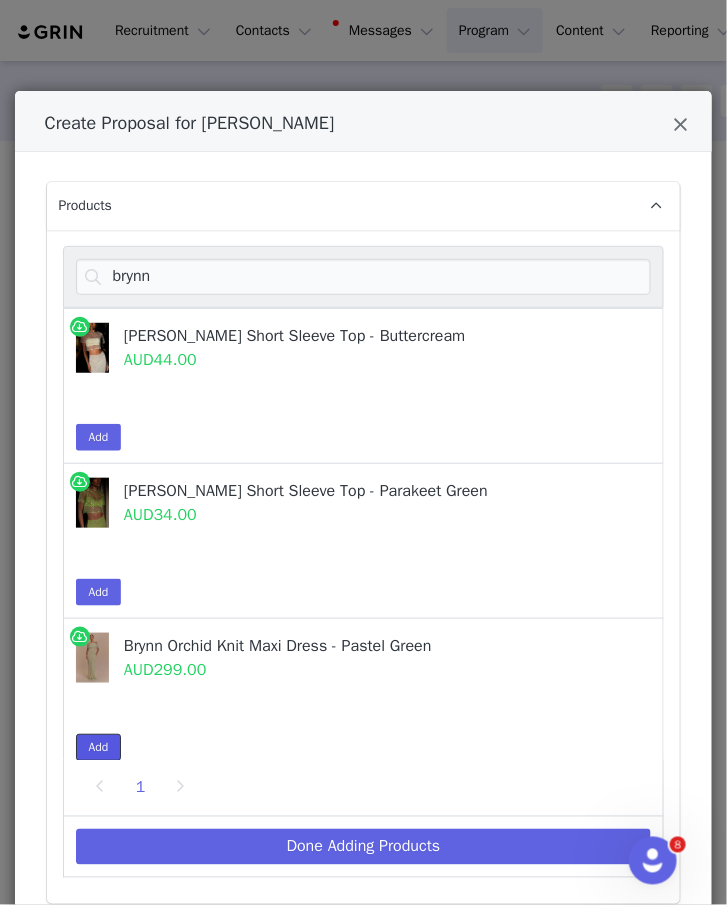 click on "Add" at bounding box center (99, 747) 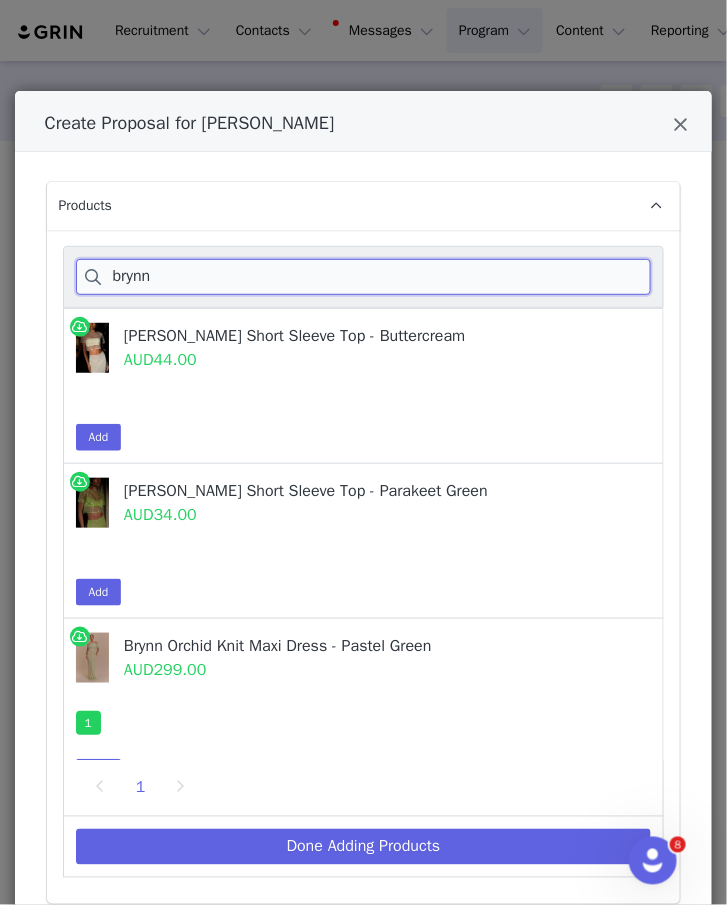 click on "brynn" at bounding box center [364, 277] 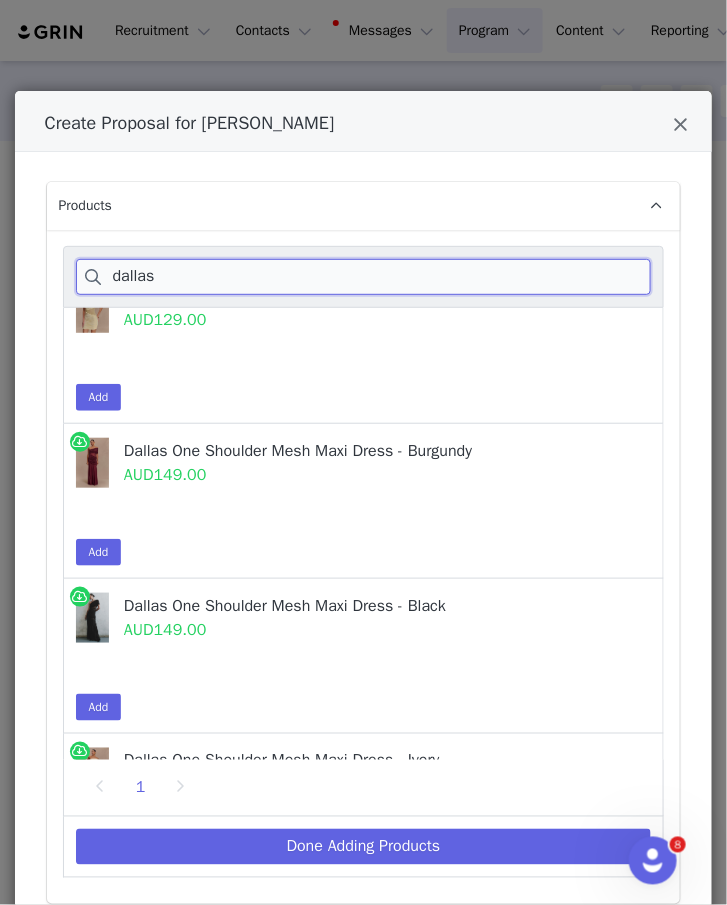 scroll, scrollTop: 0, scrollLeft: 0, axis: both 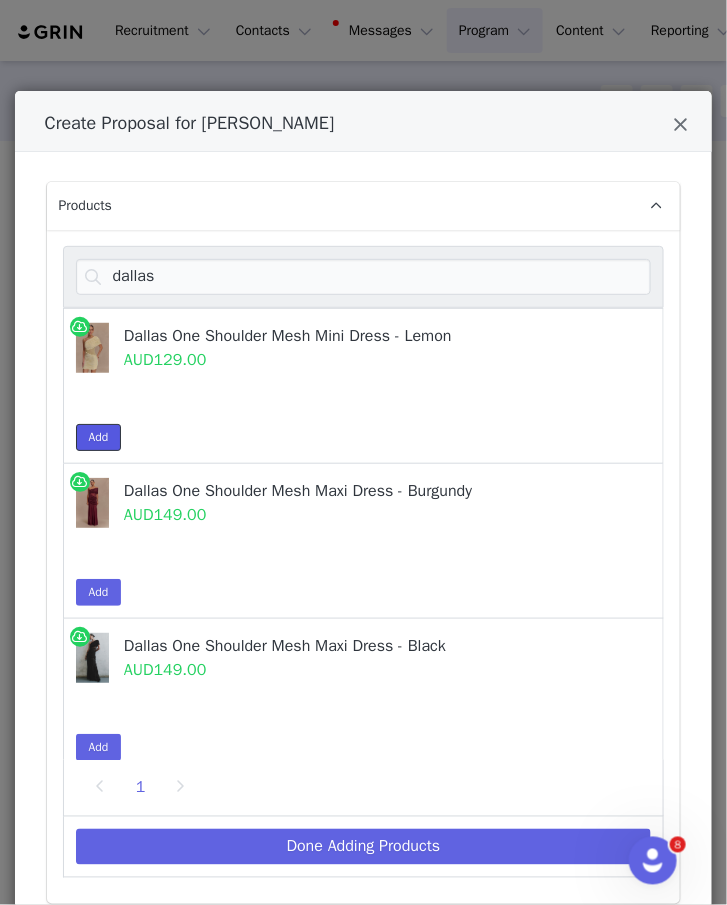 click on "Add" at bounding box center [99, 437] 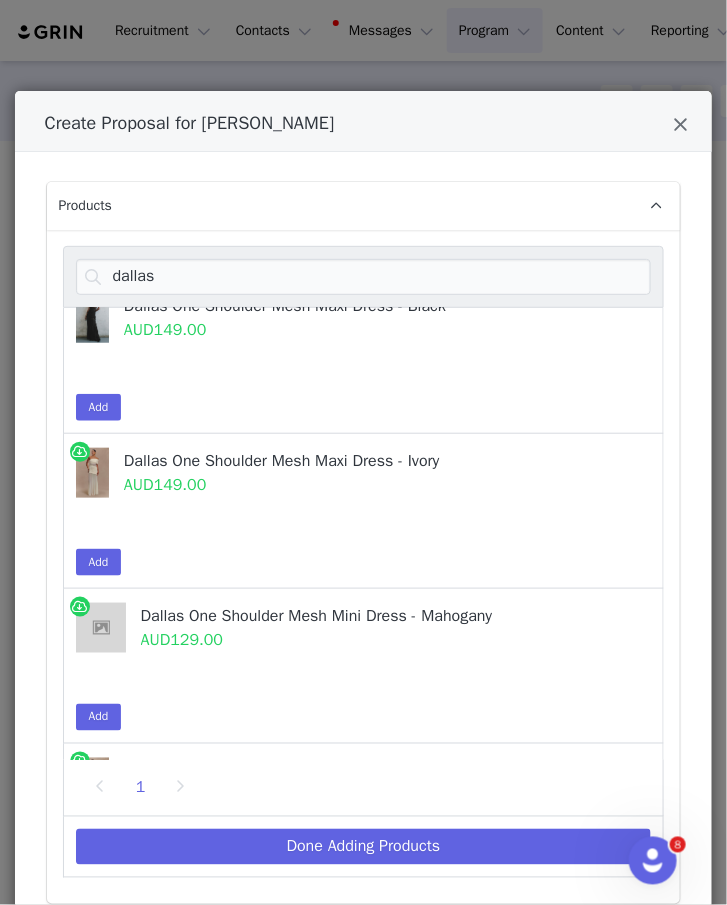 scroll, scrollTop: 501, scrollLeft: 0, axis: vertical 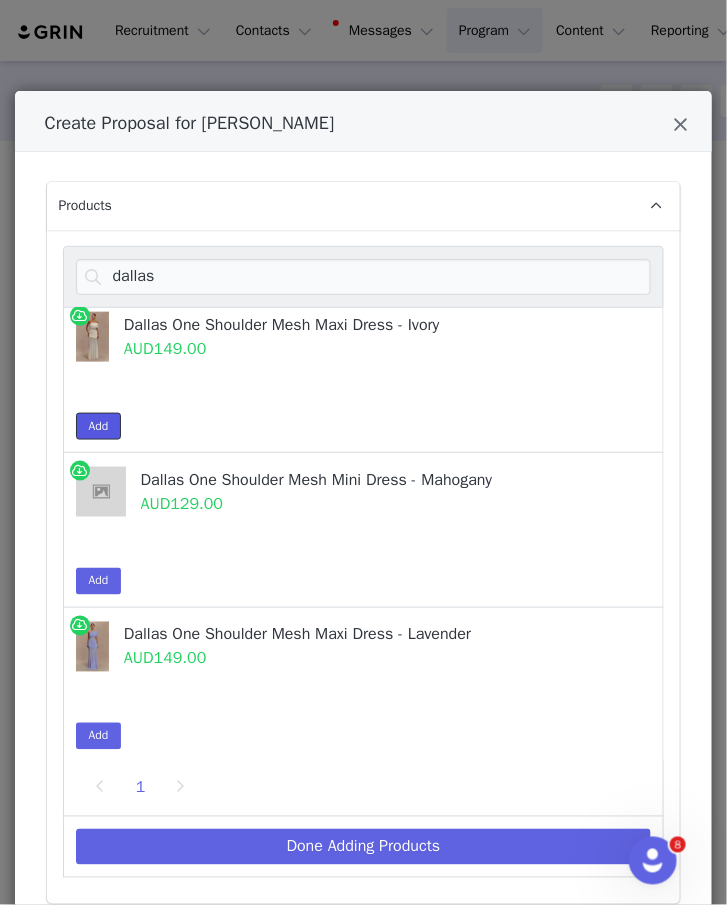 click on "Add" at bounding box center (99, 426) 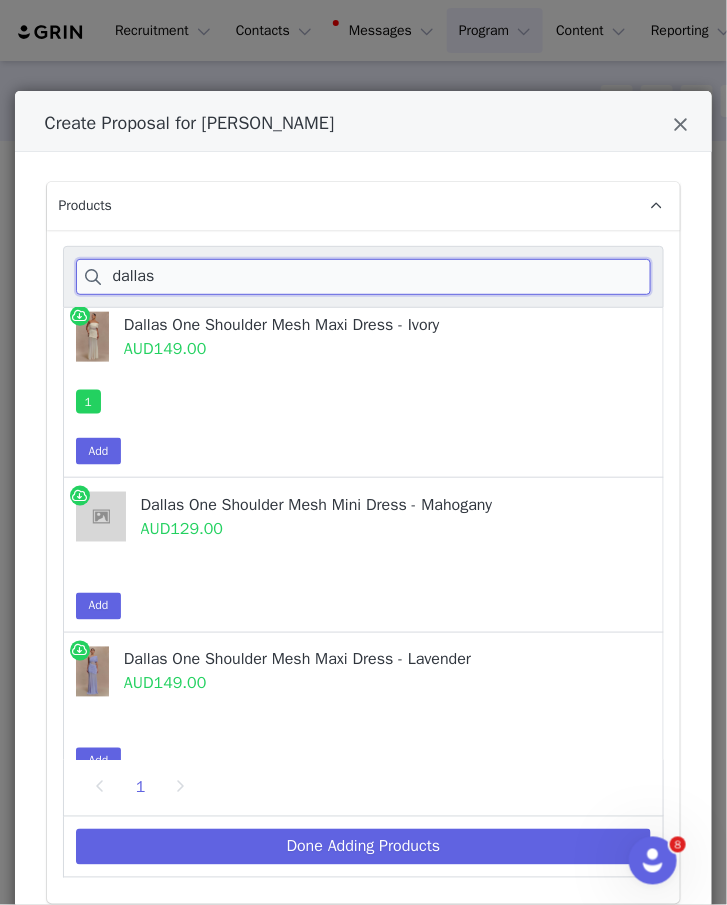 click on "dallas" at bounding box center (364, 277) 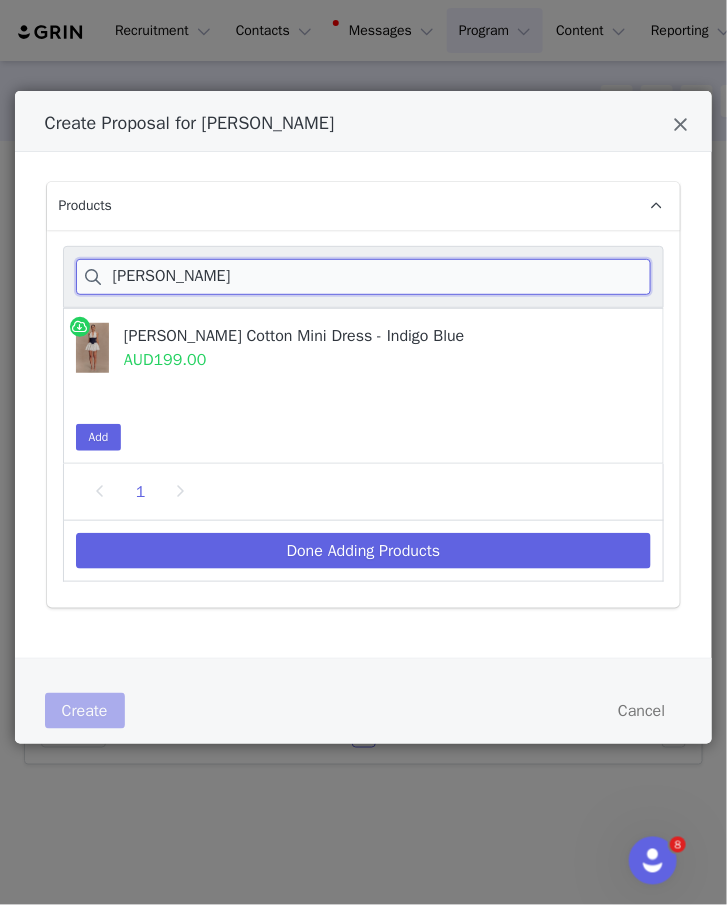 scroll, scrollTop: 0, scrollLeft: 0, axis: both 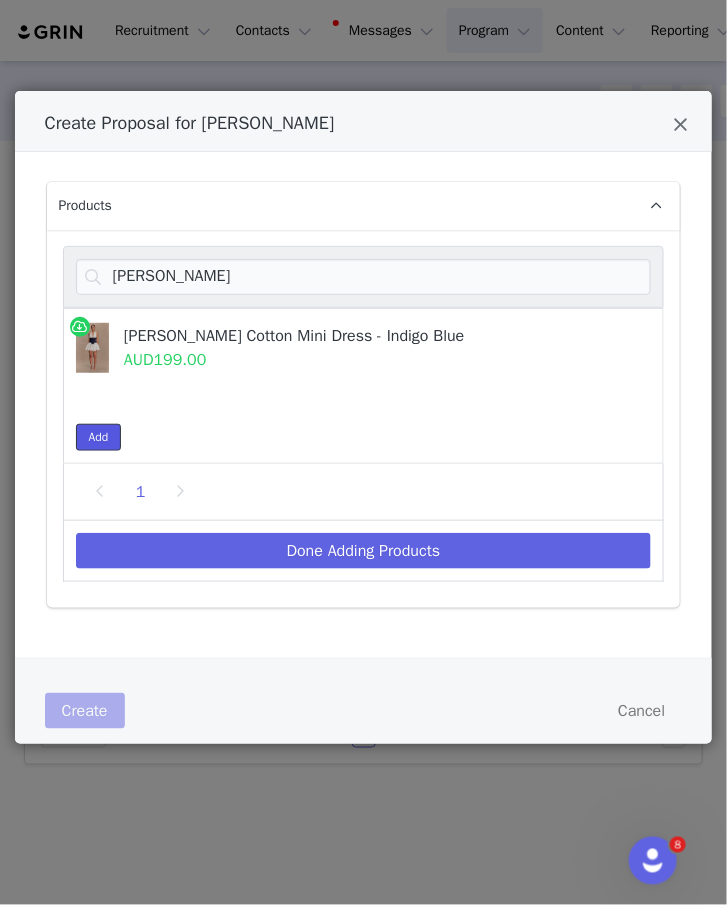 click on "Add" at bounding box center [99, 437] 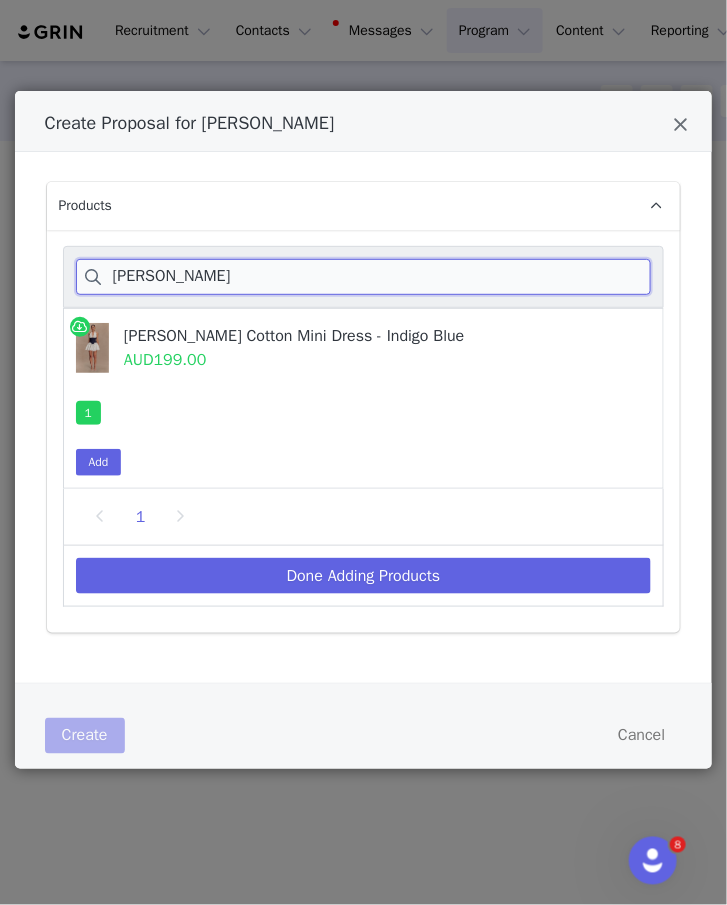 click on "[PERSON_NAME]" at bounding box center (364, 277) 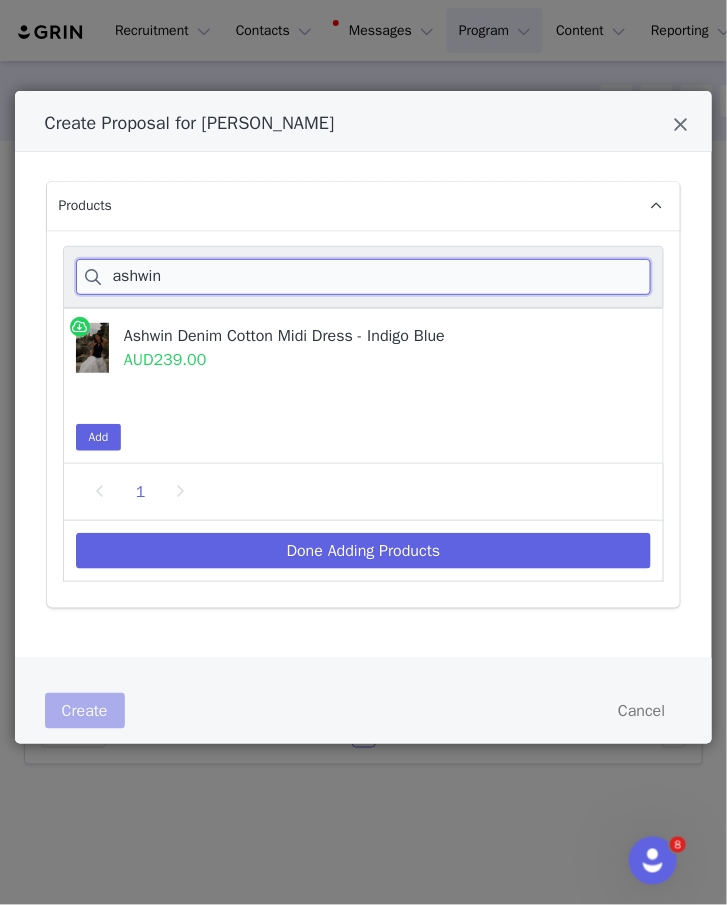 click on "ashwin" at bounding box center [364, 277] 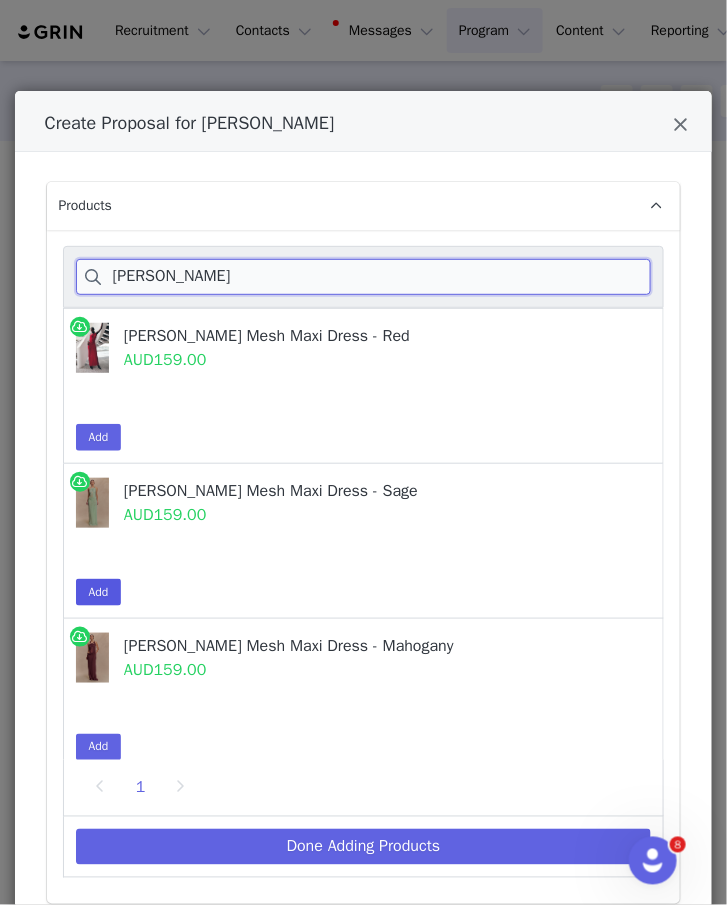 type on "[PERSON_NAME]" 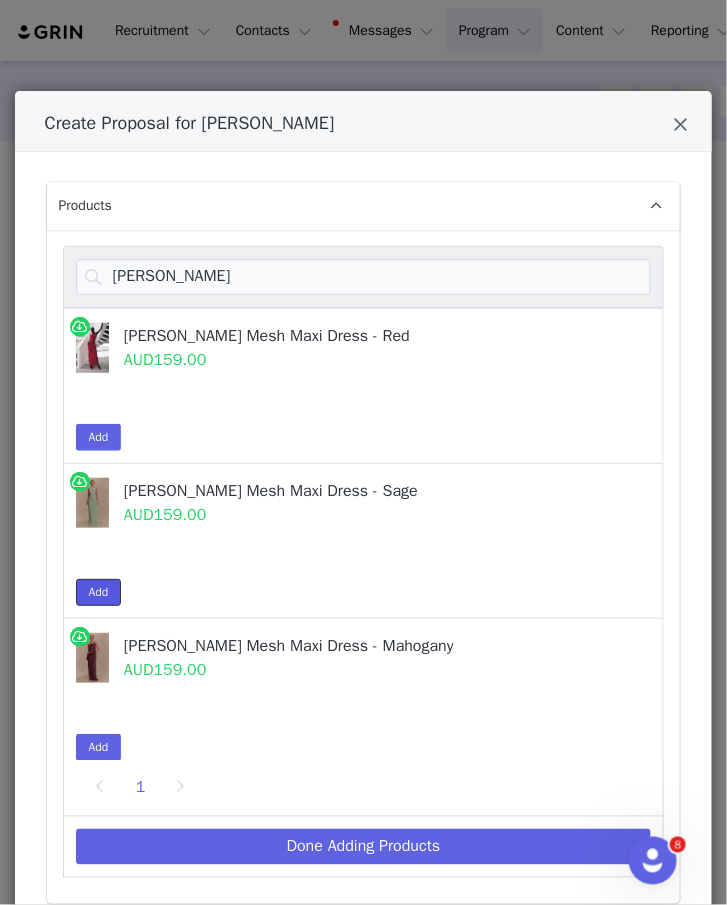 click on "Add" at bounding box center [99, 592] 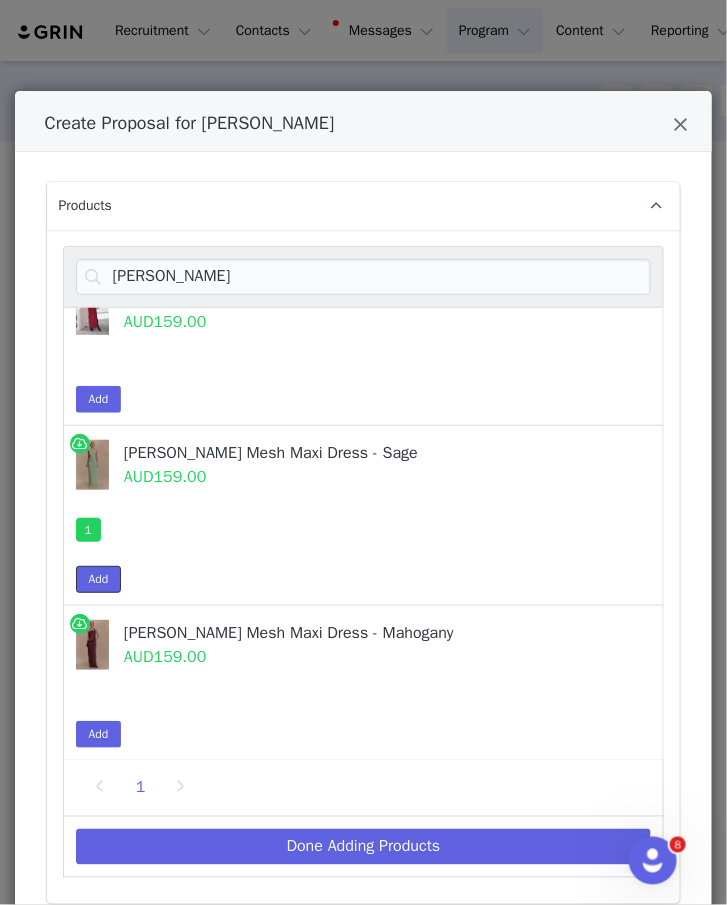 scroll, scrollTop: 30, scrollLeft: 0, axis: vertical 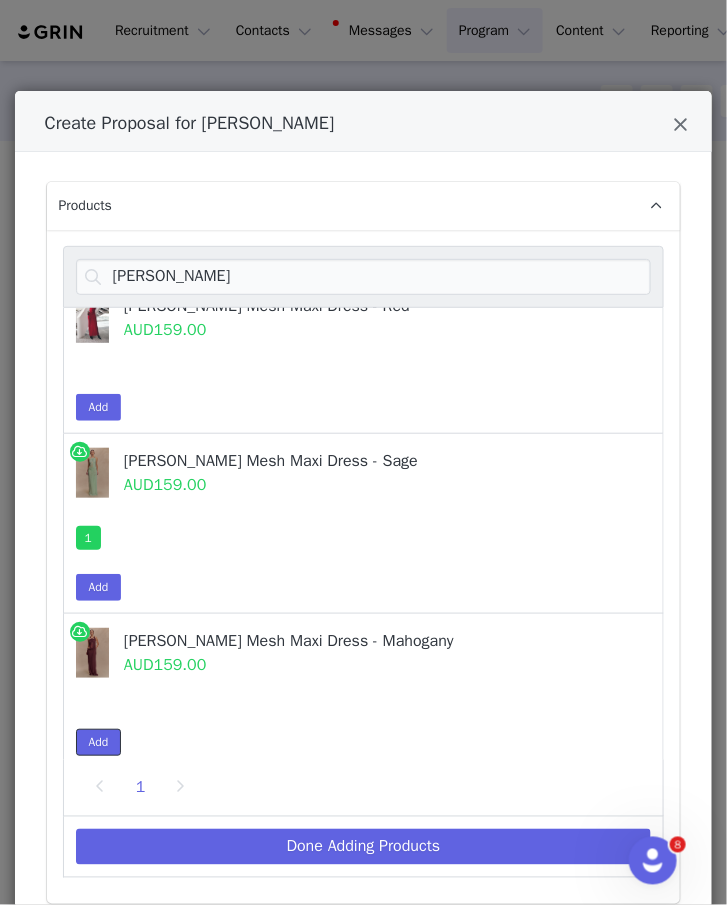click on "Add" at bounding box center [99, 742] 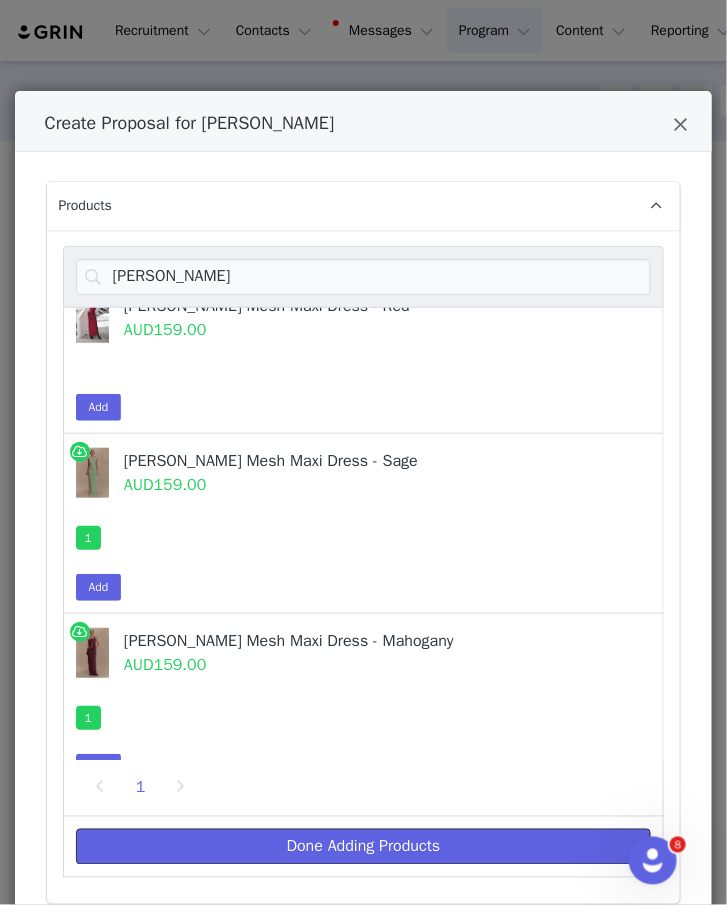 click on "Done Adding Products" at bounding box center [364, 847] 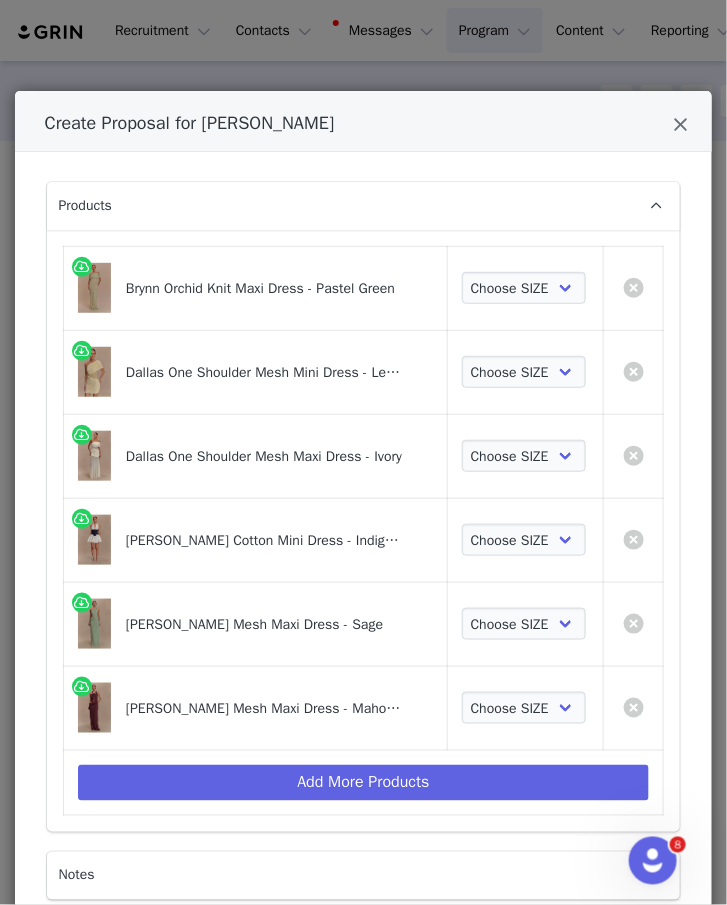 scroll, scrollTop: 156, scrollLeft: 0, axis: vertical 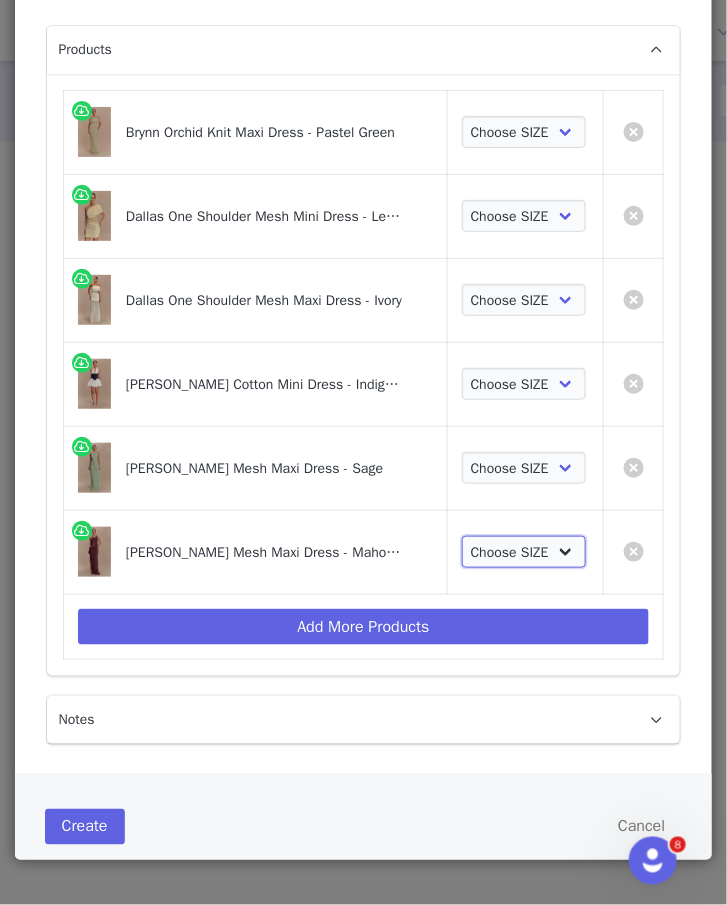 click on "Choose SIZE  XXS   XS   S   M   L   XL   XXL   3XL" at bounding box center [524, 552] 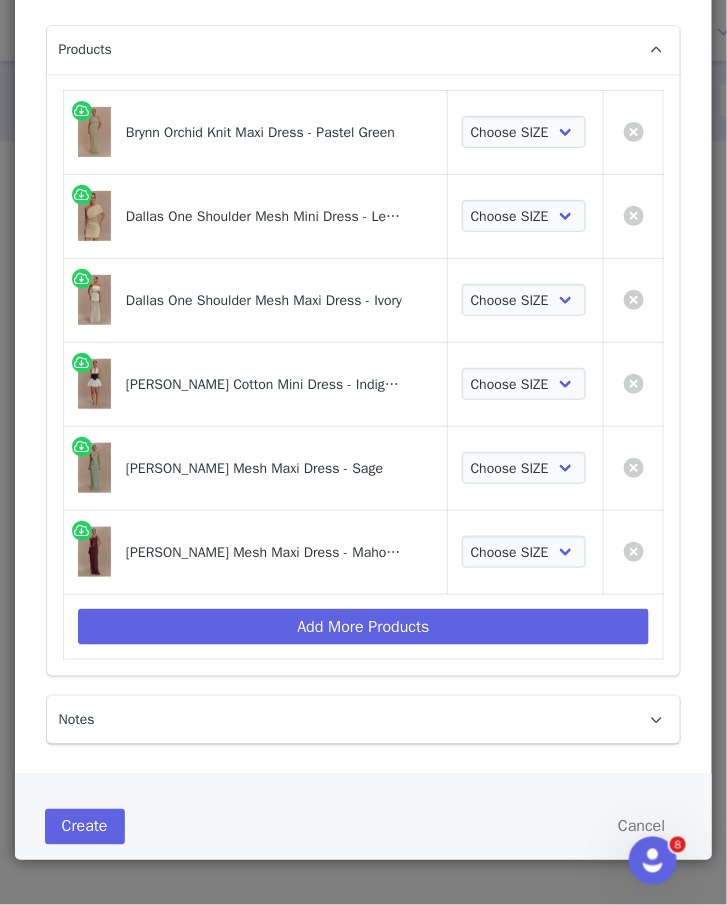 click on "Choose SIZE  XXS   XS   S   M   L   XL   XXL   3XL" at bounding box center [526, 552] 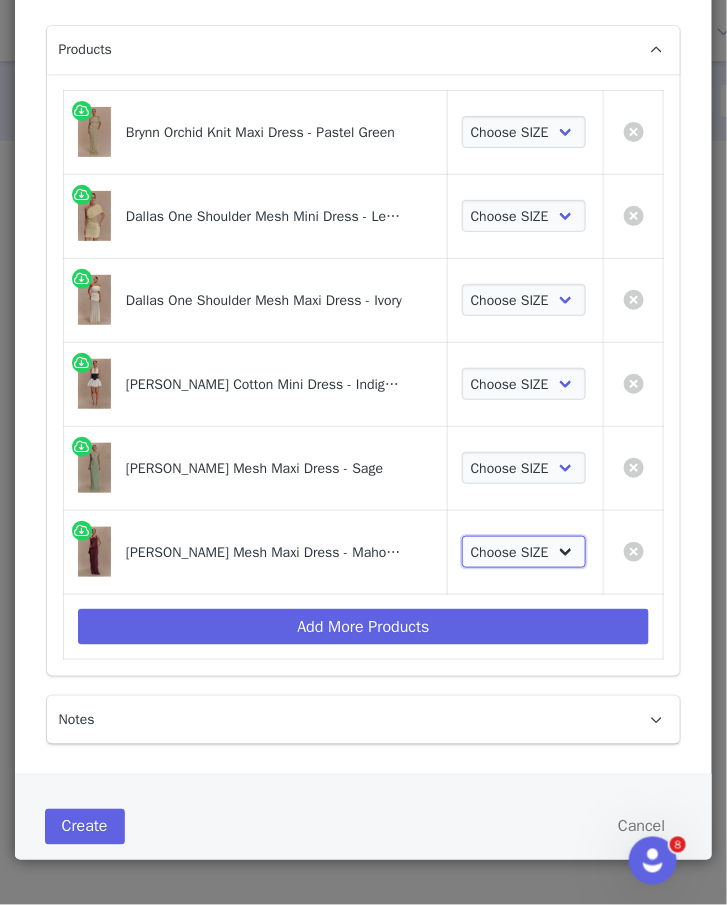click on "Choose SIZE  XXS   XS   S   M   L   XL   XXL   3XL" at bounding box center [524, 552] 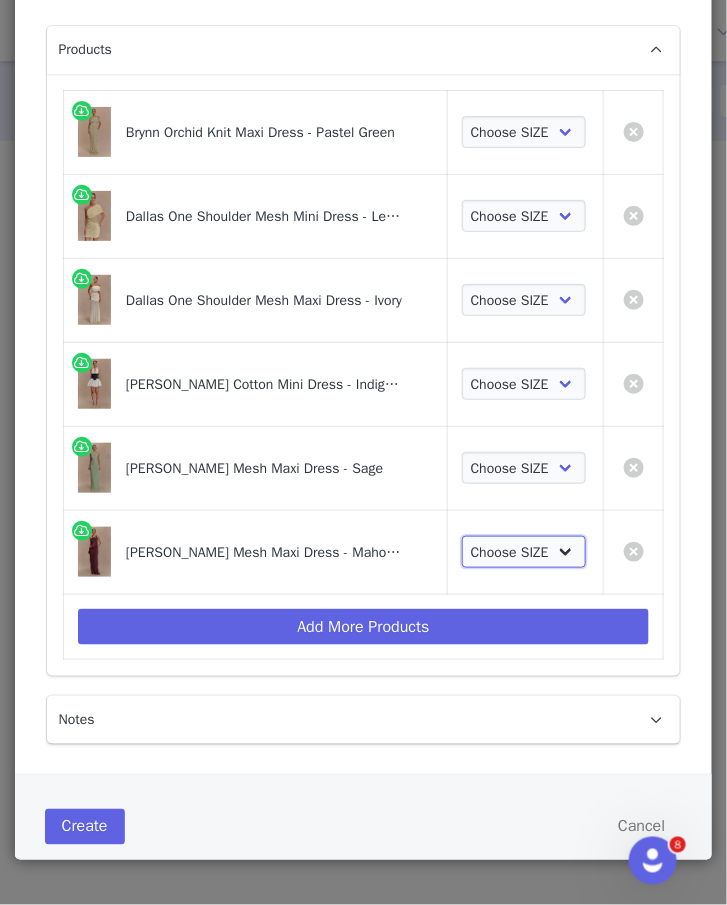 select on "26245304" 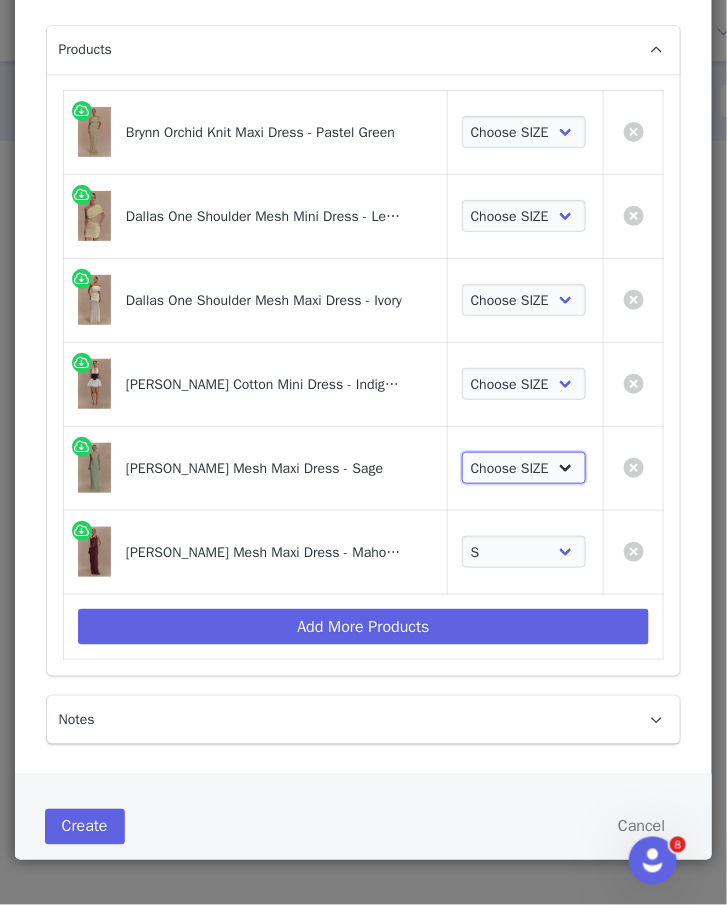 click on "Choose SIZE  XXS   XS   S   M   L   XL   XXL   3XL" at bounding box center (524, 468) 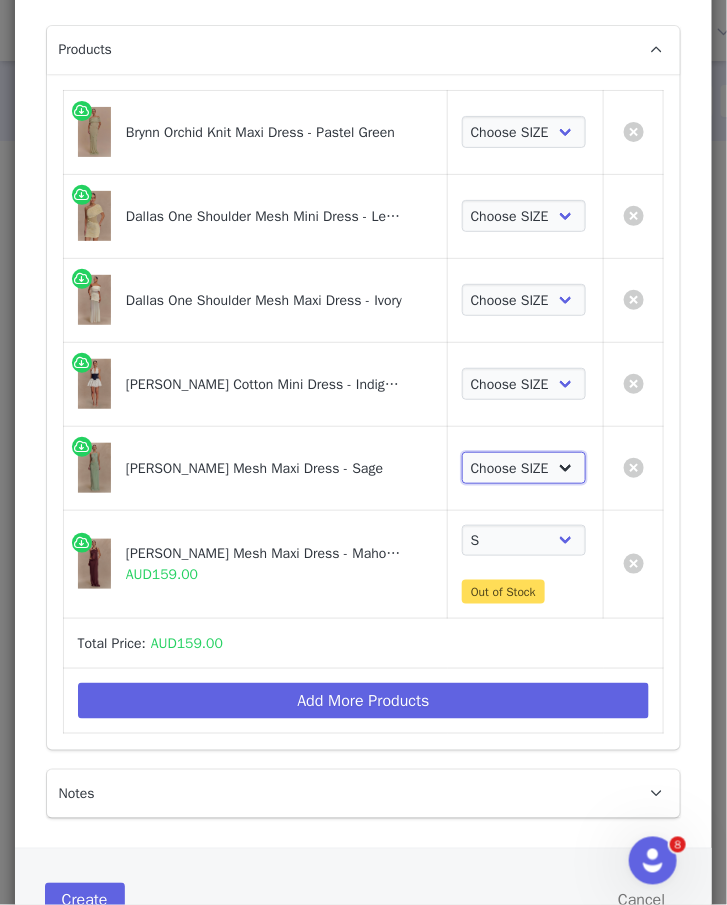 select on "26245466" 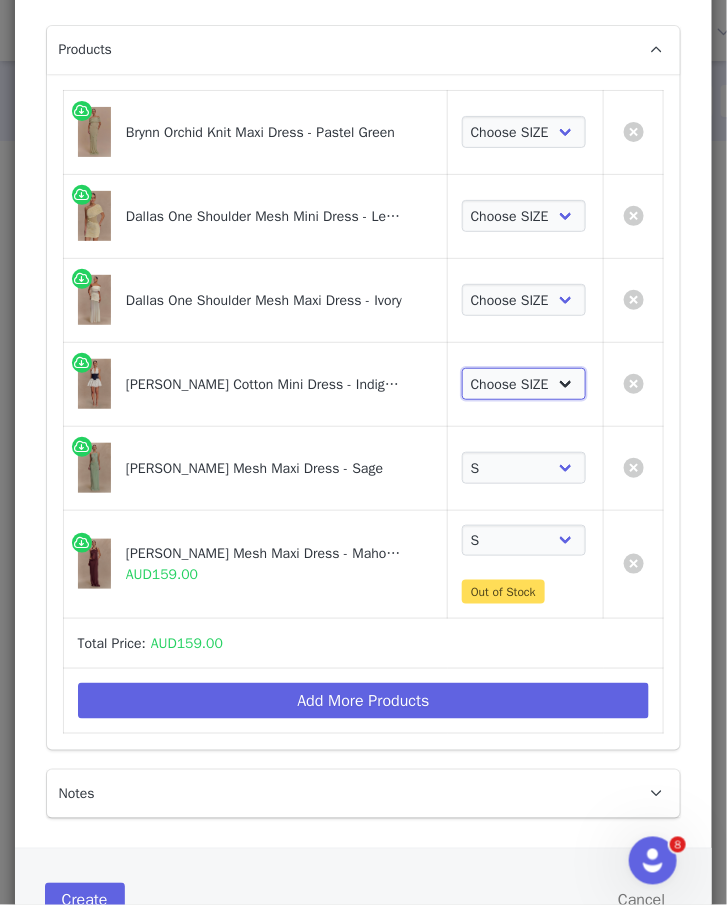 click on "Choose SIZE  XXS   XS   S   M   L   XL   XXL   3XL" at bounding box center [524, 384] 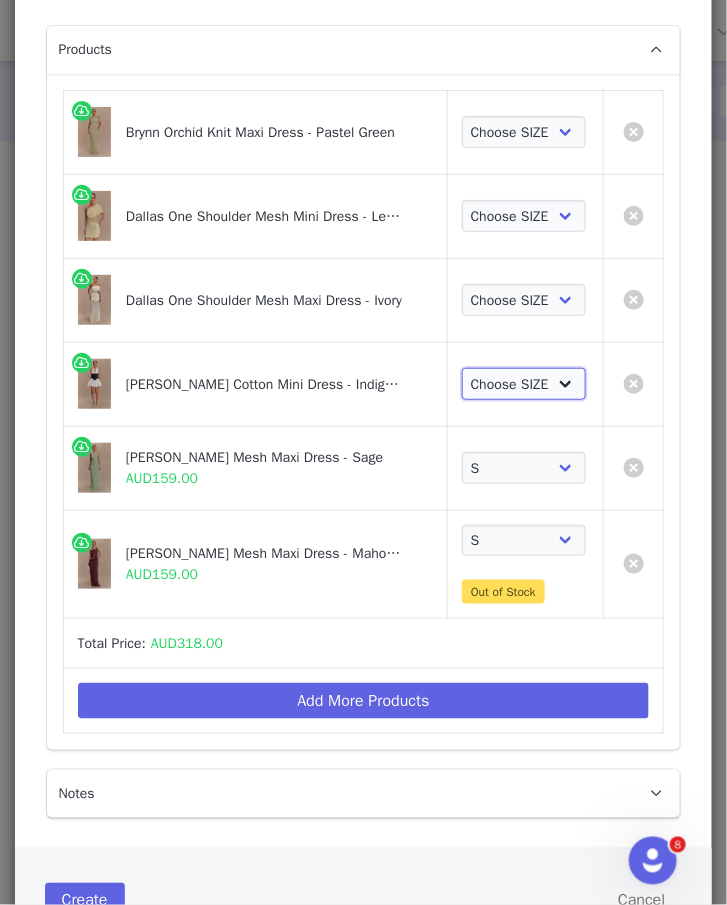select on "26375286" 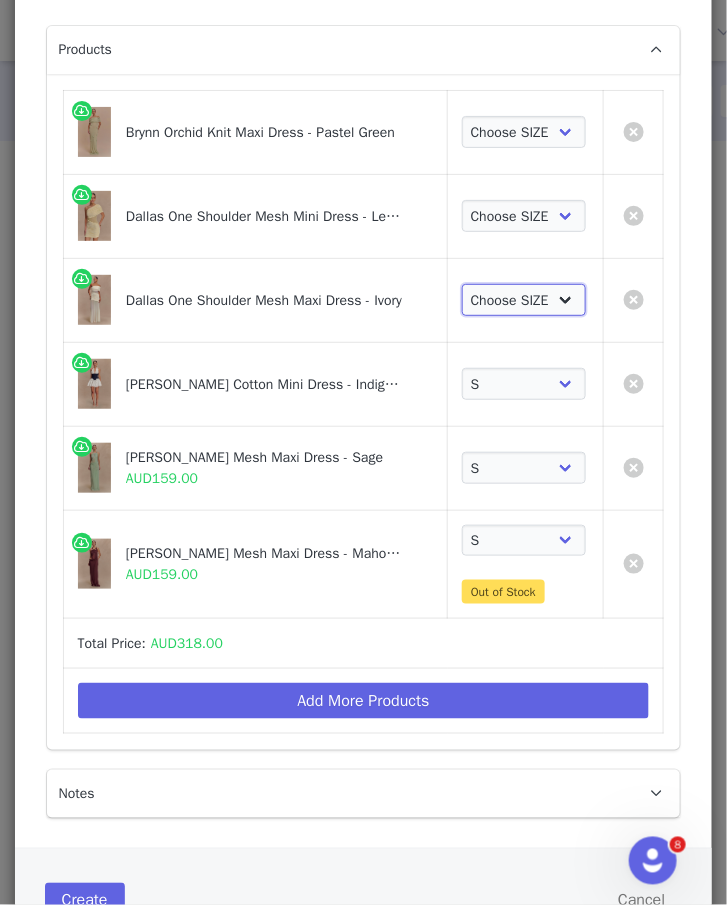 click on "Choose SIZE  XXS   XS   S   M   L   XL   XXL   3XL" at bounding box center (524, 300) 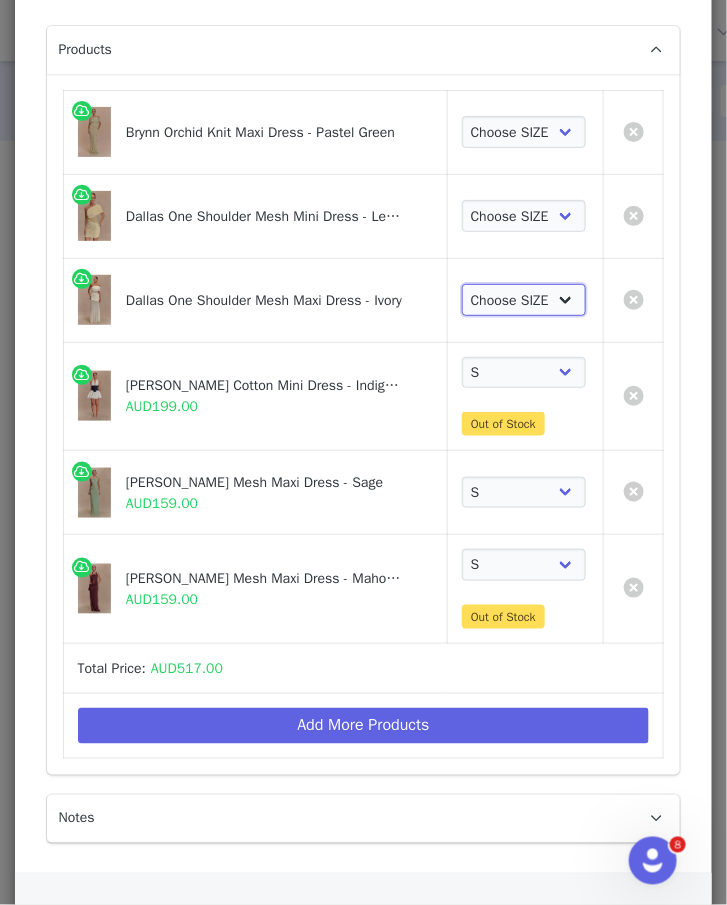 select on "25949509" 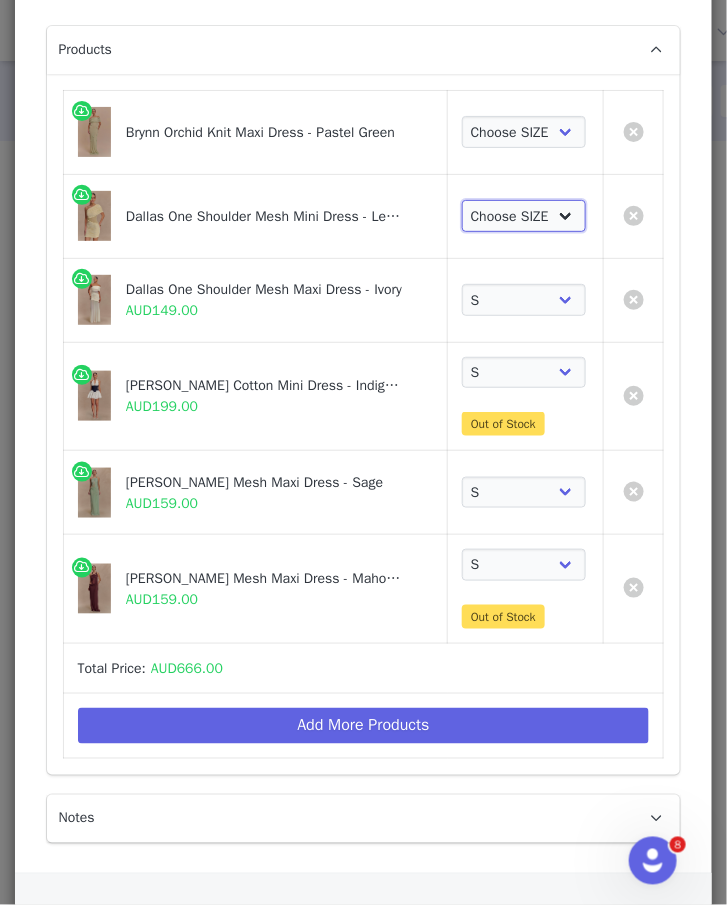 click on "Choose SIZE  XXS   XS   S   M   L   XL   XXL   3XL" at bounding box center [524, 216] 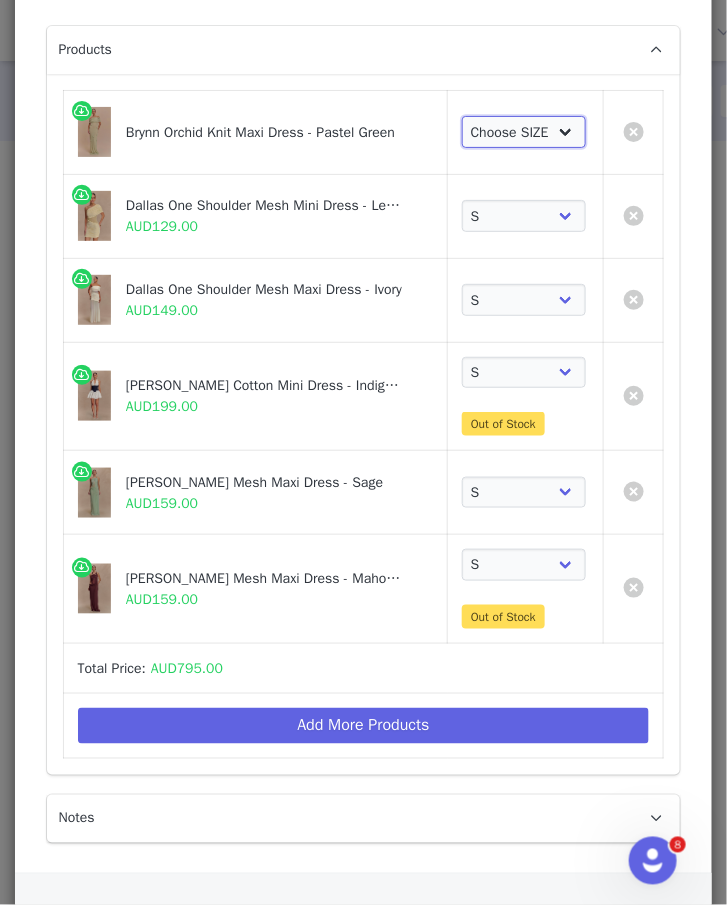 click on "Choose SIZE  XXS   XS   S   M   L   XL   XXL   3XL" at bounding box center (524, 132) 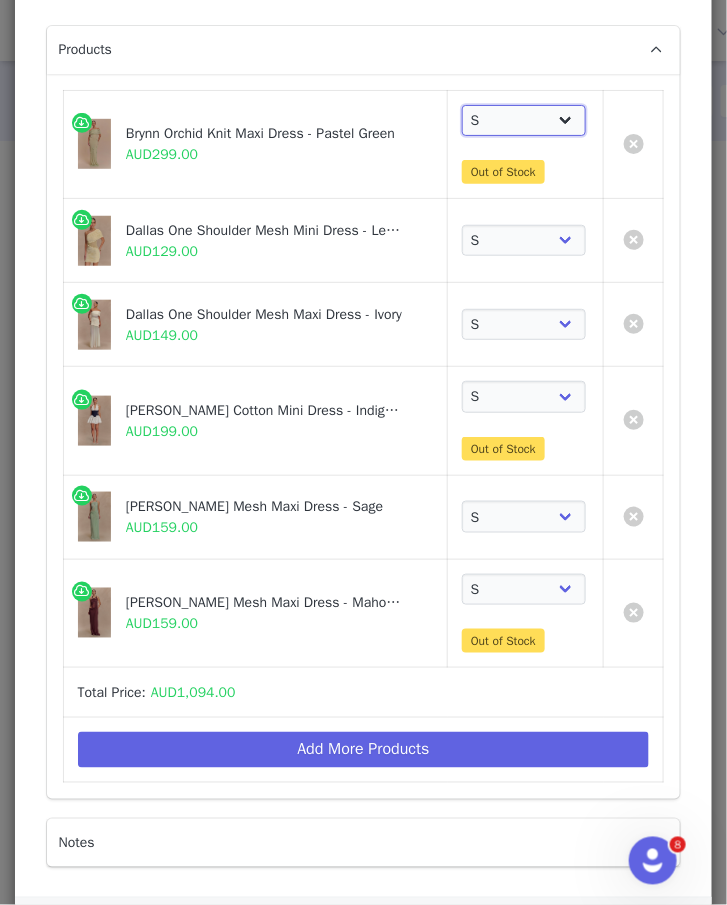 click on "Choose SIZE  XXS   XS   S   M   L   XL   XXL   3XL" at bounding box center [524, 121] 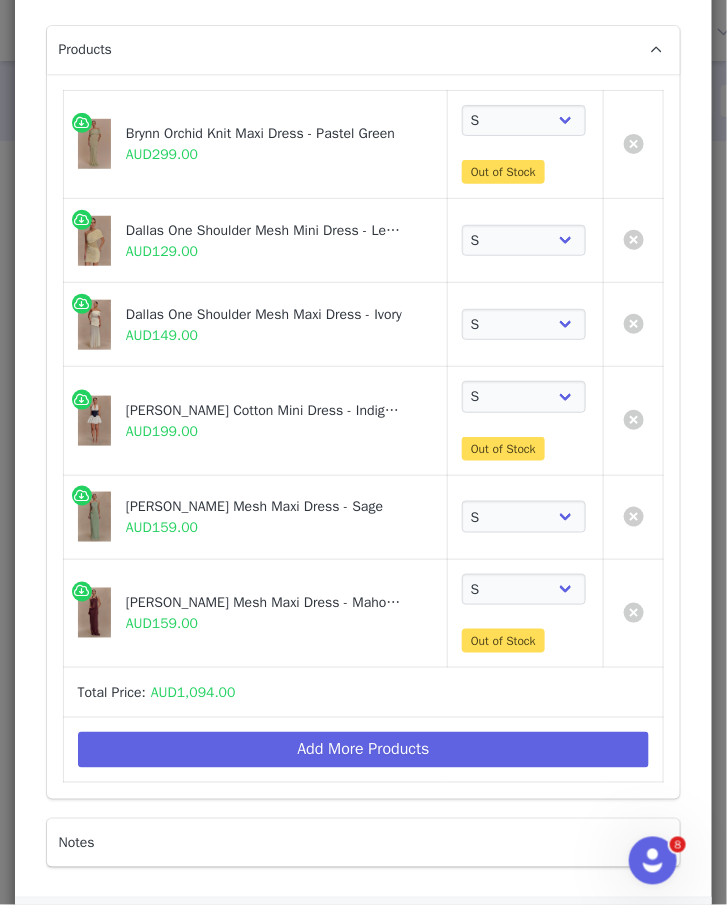 click on "Dallas One Shoulder Mesh Mini Dress - Lemon" at bounding box center [264, 230] 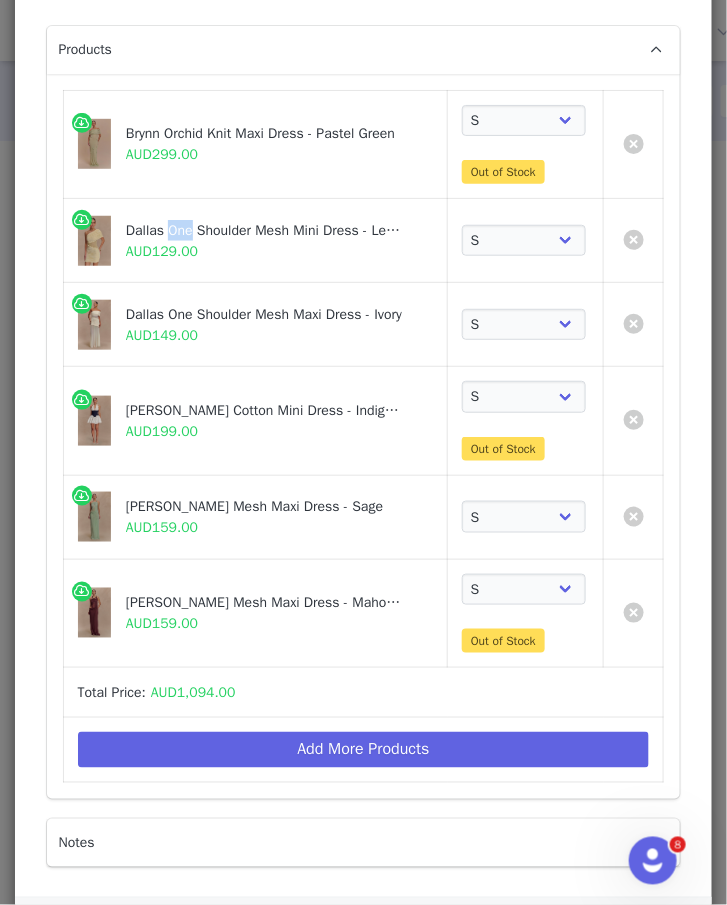 click on "Dallas One Shoulder Mesh Mini Dress - Lemon" at bounding box center [264, 230] 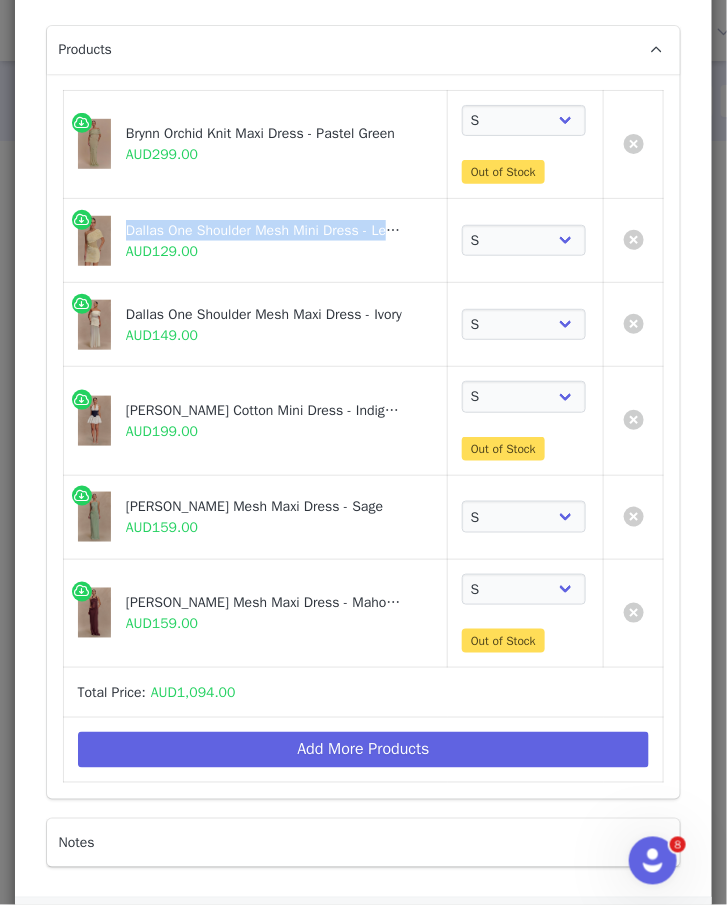 click on "Dallas One Shoulder Mesh Mini Dress - Lemon" at bounding box center [264, 230] 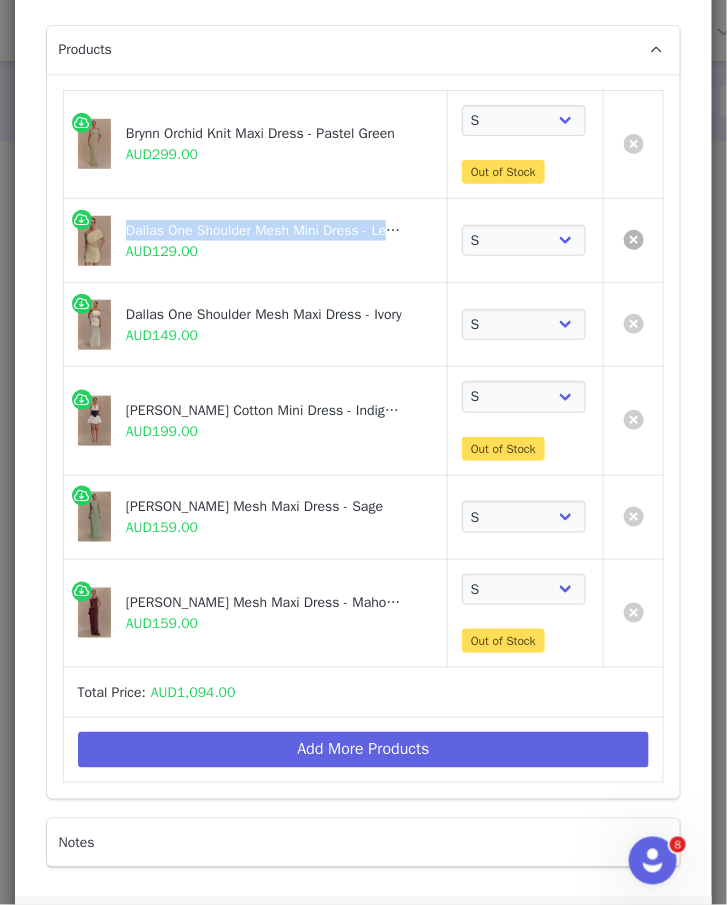 click at bounding box center (634, 240) 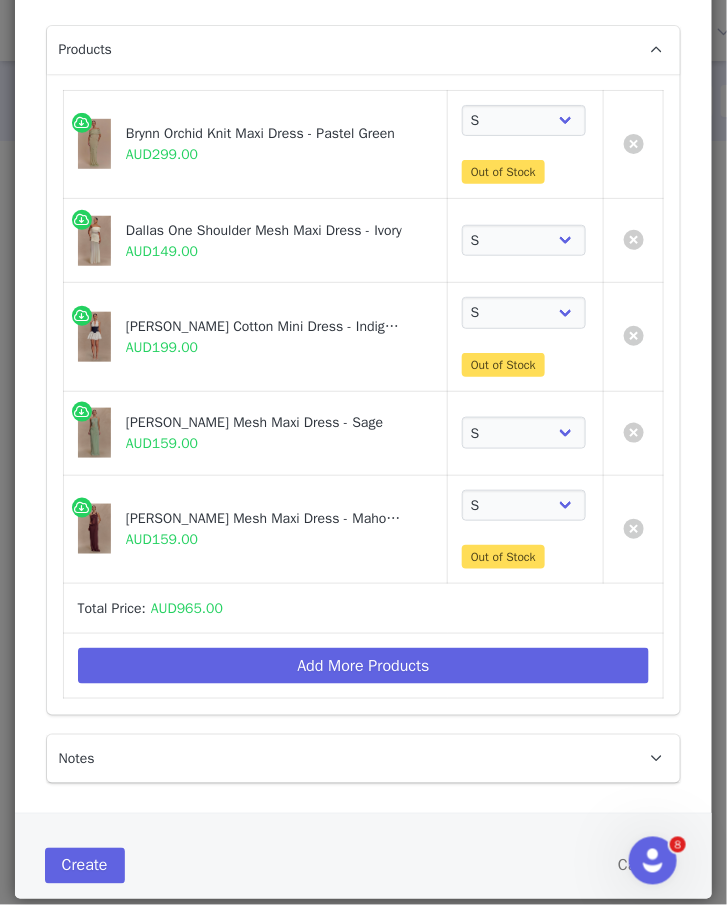 click on "Products" at bounding box center (340, 50) 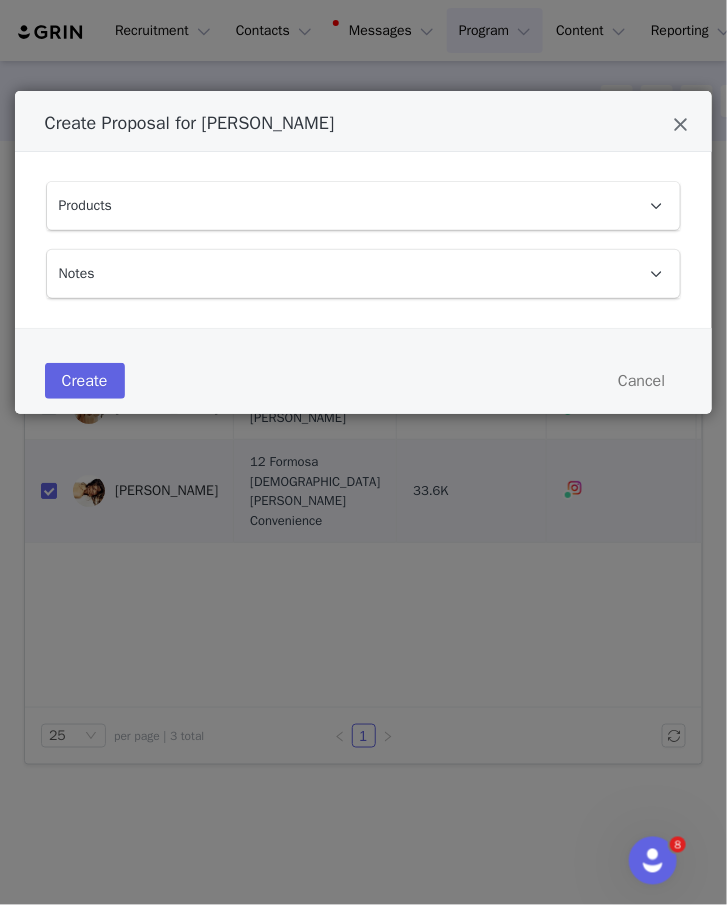 scroll, scrollTop: 0, scrollLeft: 0, axis: both 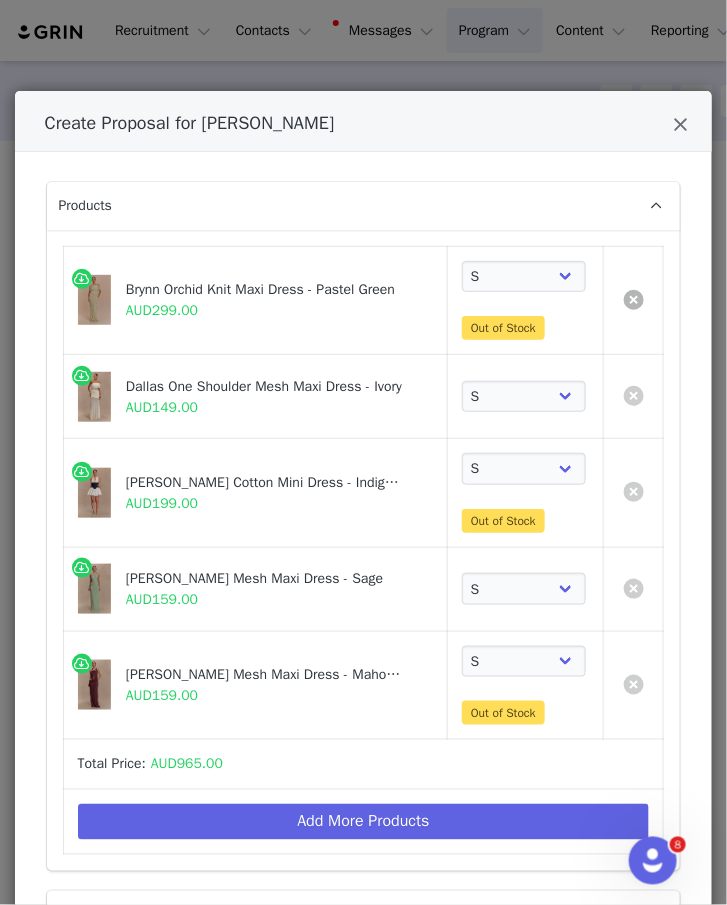 click at bounding box center [634, 300] 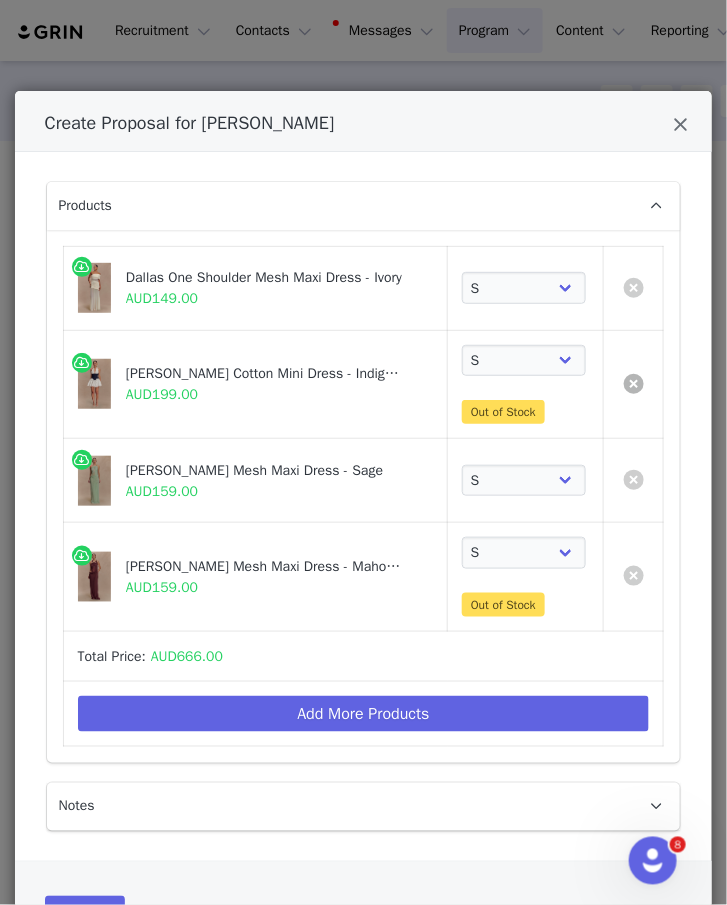 click at bounding box center (634, 384) 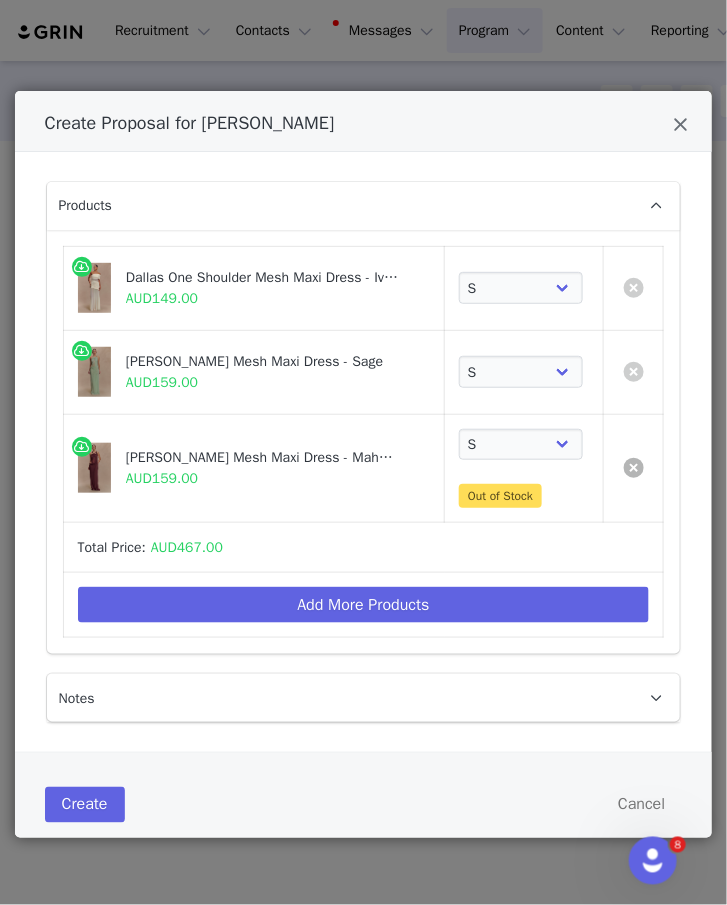 click at bounding box center [634, 468] 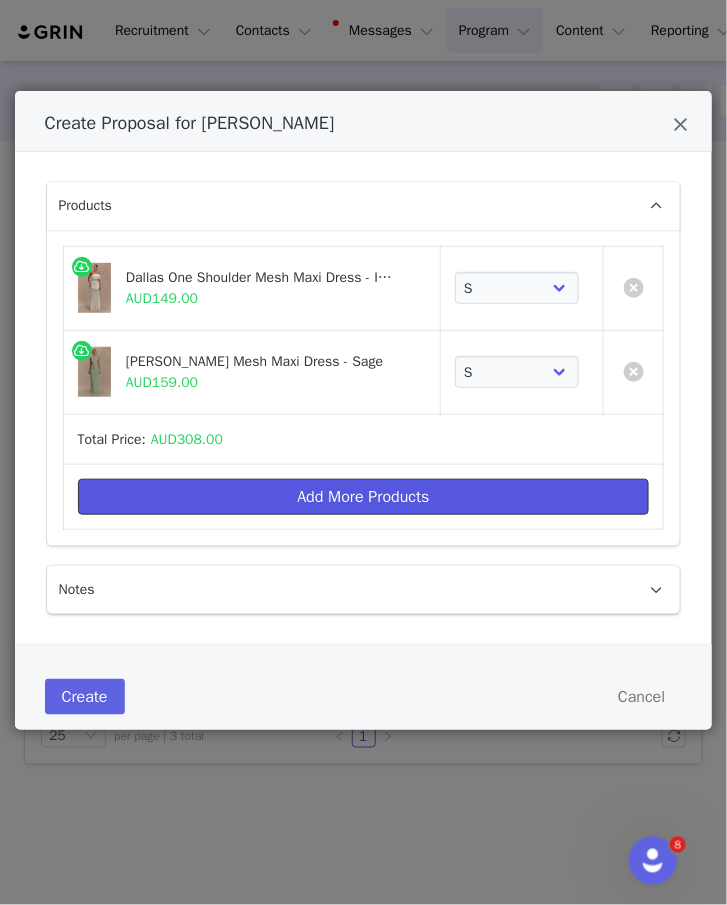 click on "Add More Products" at bounding box center (364, 497) 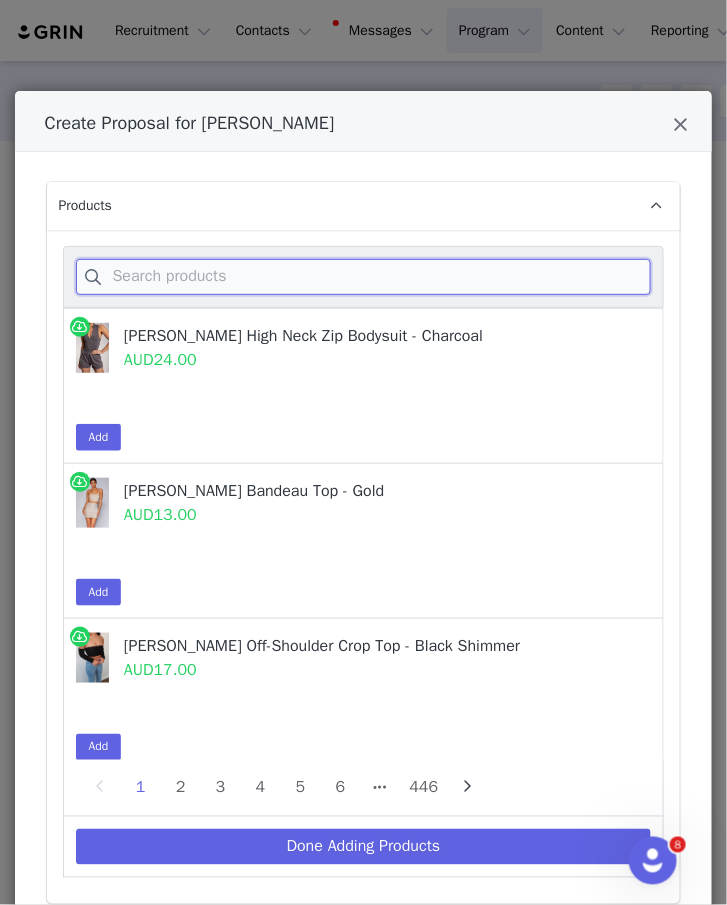 click at bounding box center [364, 277] 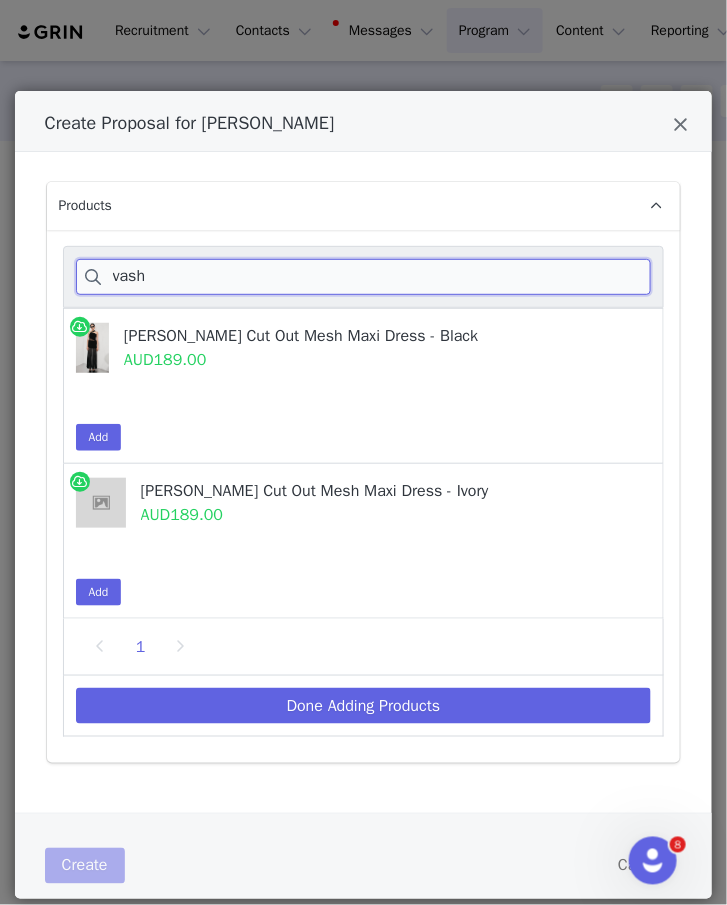 type on "vash" 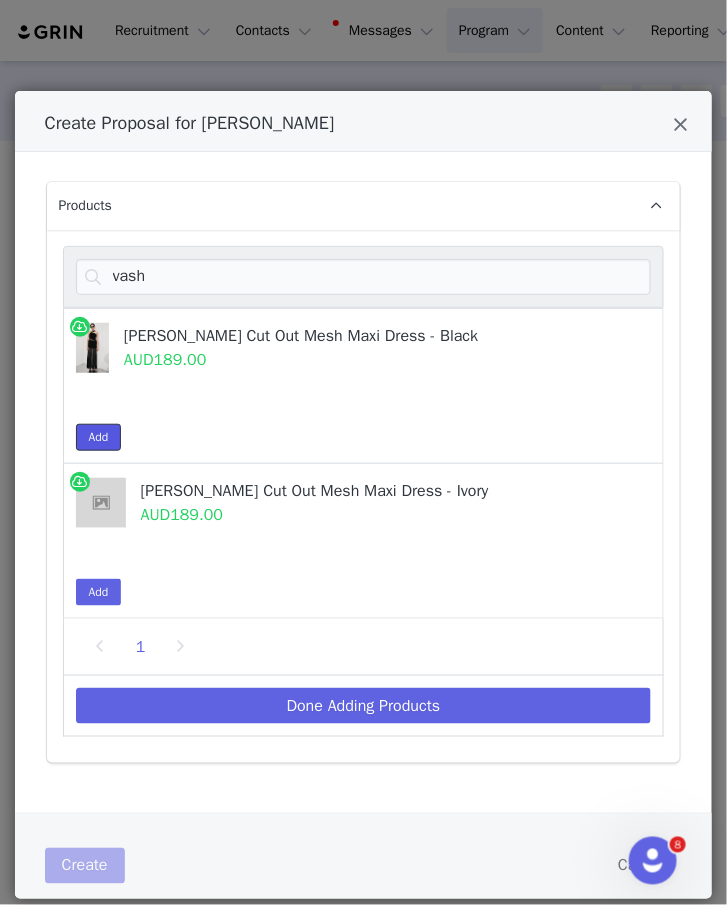 click on "Add" at bounding box center [99, 437] 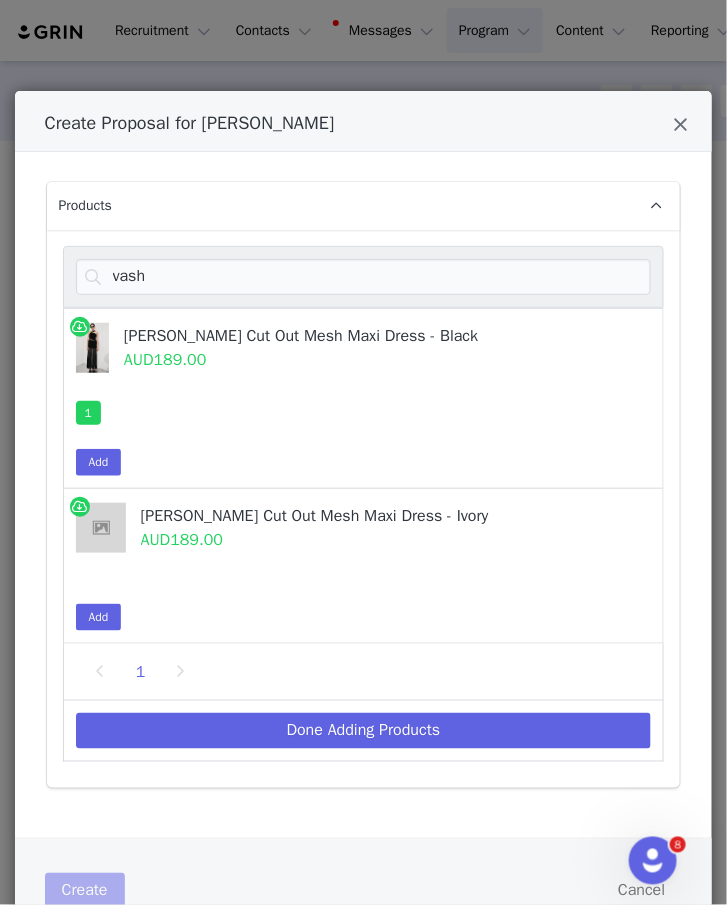click on "Done Adding Products" at bounding box center [364, 731] 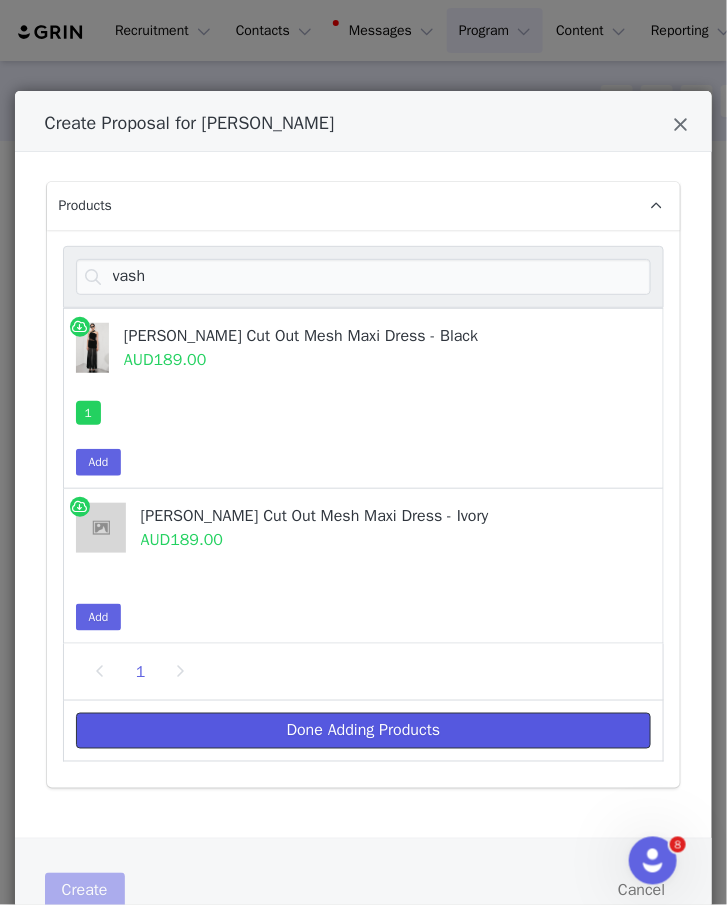 click on "Done Adding Products" at bounding box center (364, 731) 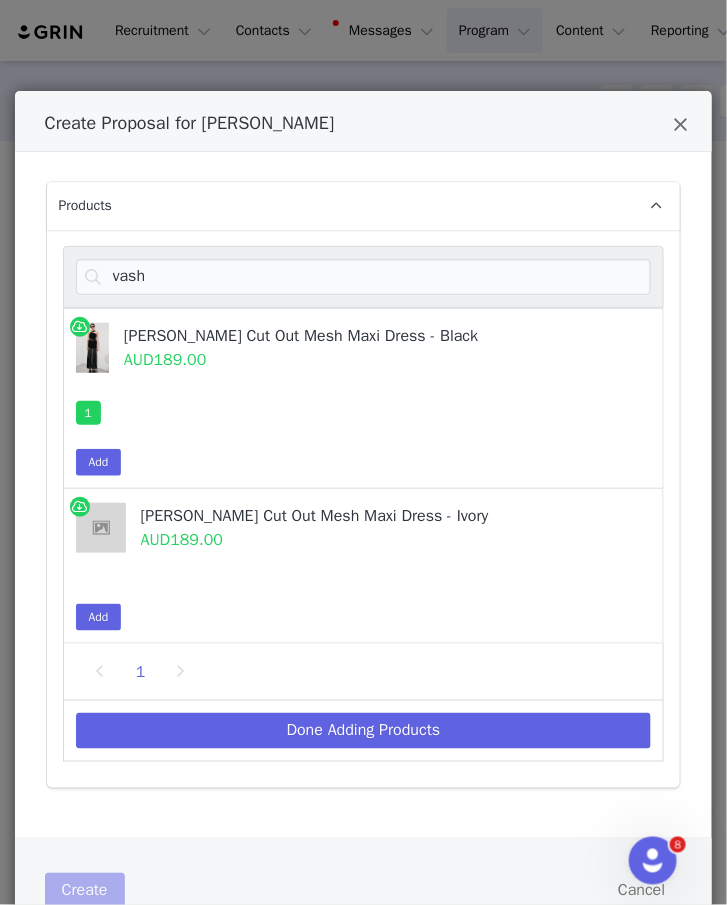 select on "25949509" 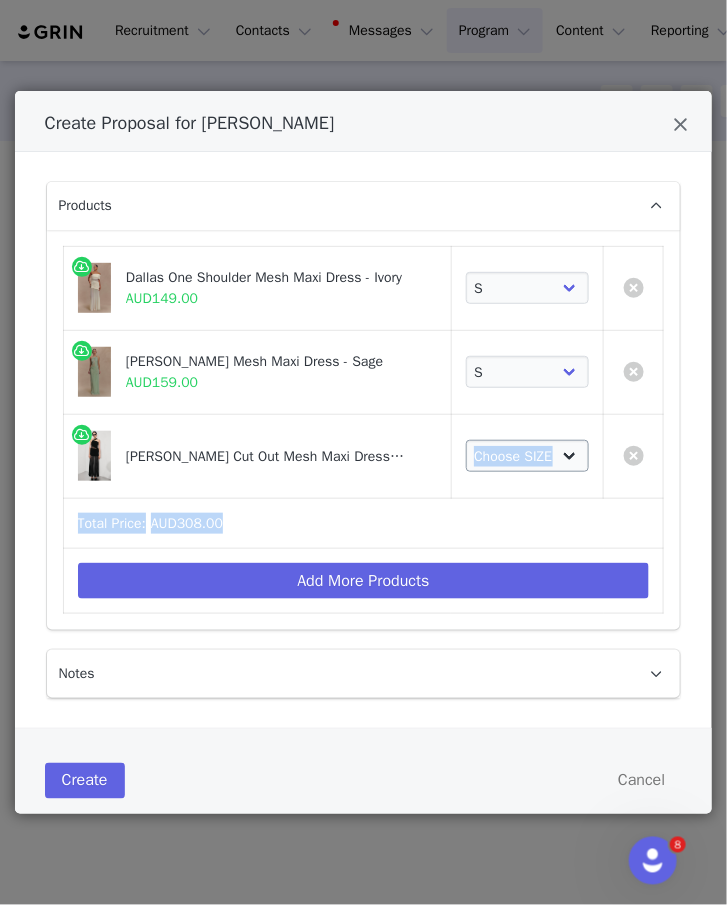 drag, startPoint x: 507, startPoint y: 436, endPoint x: 495, endPoint y: 444, distance: 14.422205 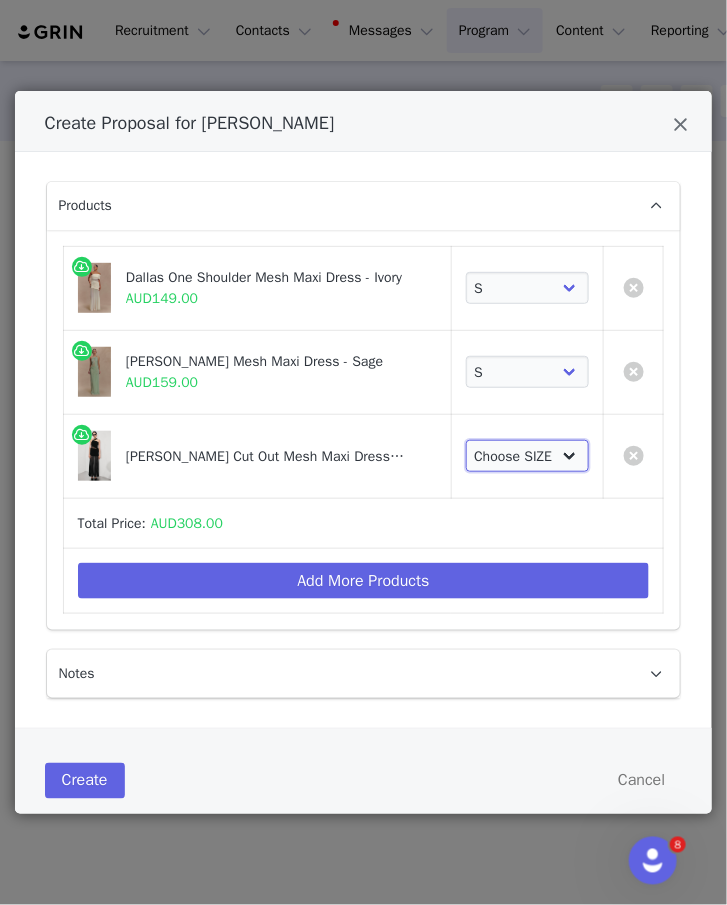 click on "Choose SIZE  XXS   XS   S   M   L   XL   XXL   3XL" at bounding box center [528, 456] 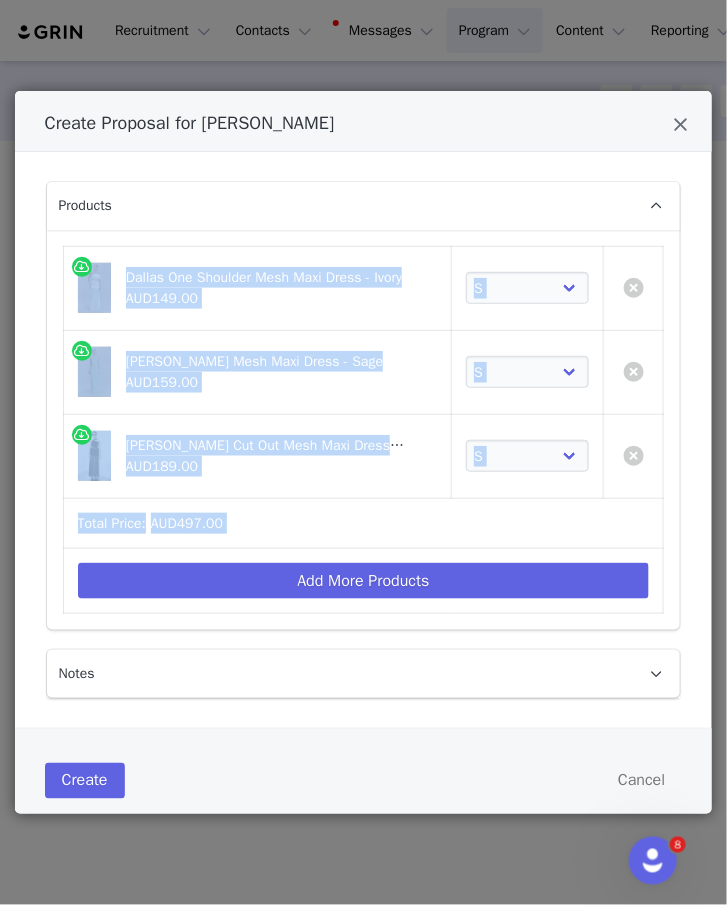 click on "Products Dallas One Shoulder Mesh Maxi Dress - Ivory AUD149.00 Choose SIZE  XXS   XS   S   M   L   XL   XXL   3XL  [PERSON_NAME] Knotted Mesh Maxi Dress - Sage AUD159.00 Choose SIZE  XXS   XS   S   M   L   XL   XXL   3XL  [PERSON_NAME] Cut Out Mesh Maxi Dress - Black AUD189.00 Choose SIZE  XXS   XS   S   M   L   XL   XXL   3XL  Total Price: AUD497.00 Add More Products Notes" at bounding box center [364, 440] 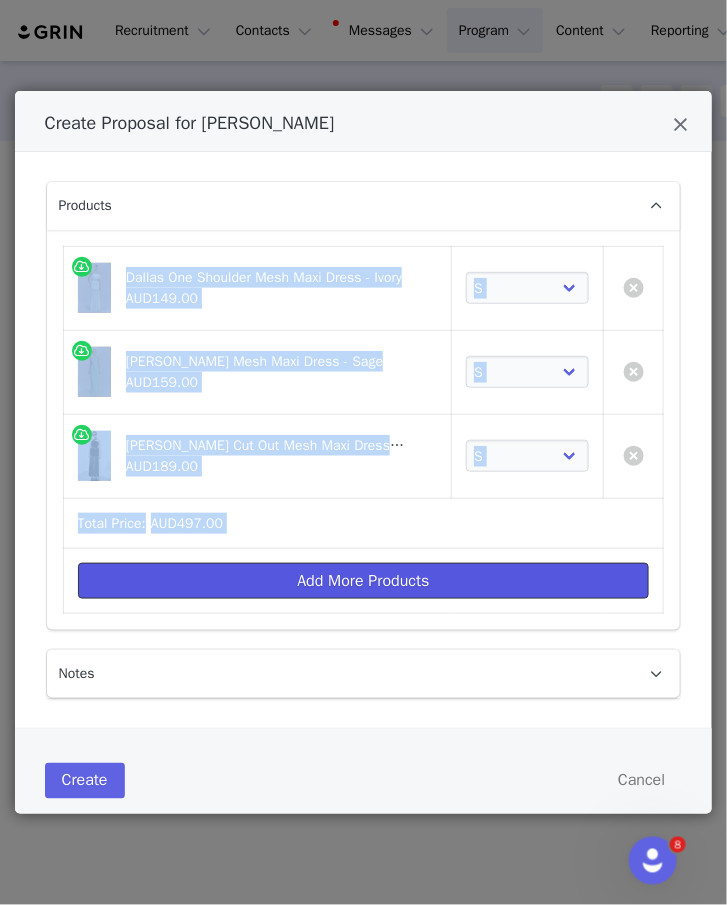 click on "Add More Products" at bounding box center [364, 581] 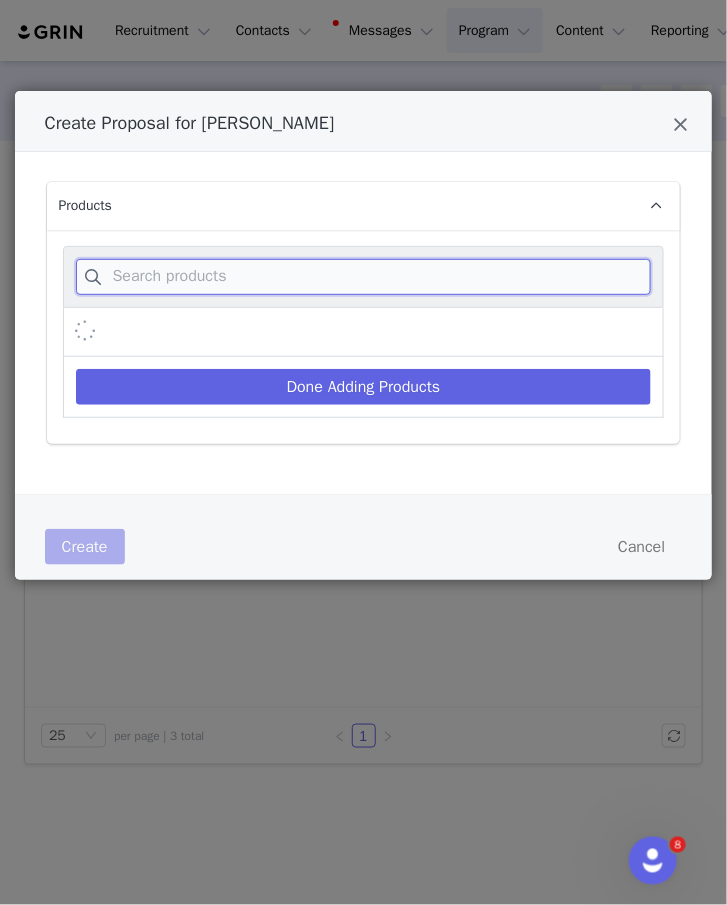 click at bounding box center (364, 277) 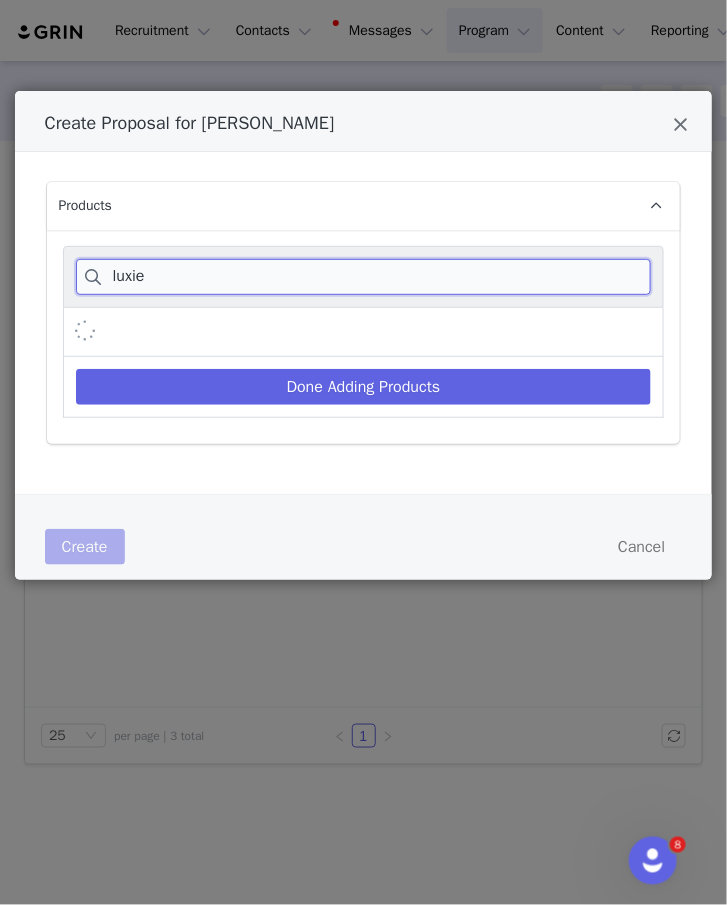 type on "luxie" 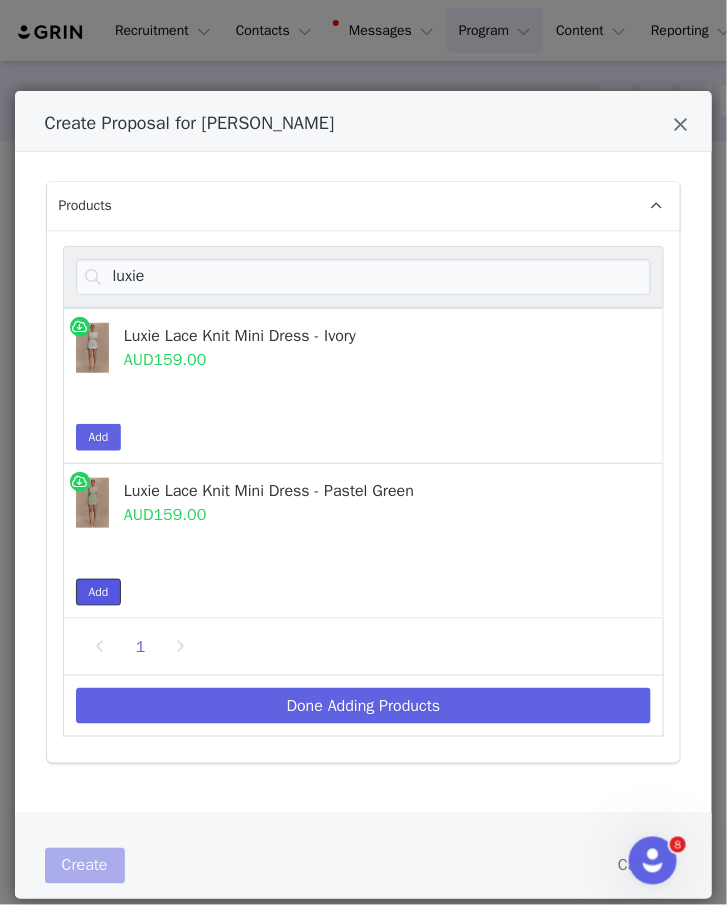 click on "Add" at bounding box center (99, 592) 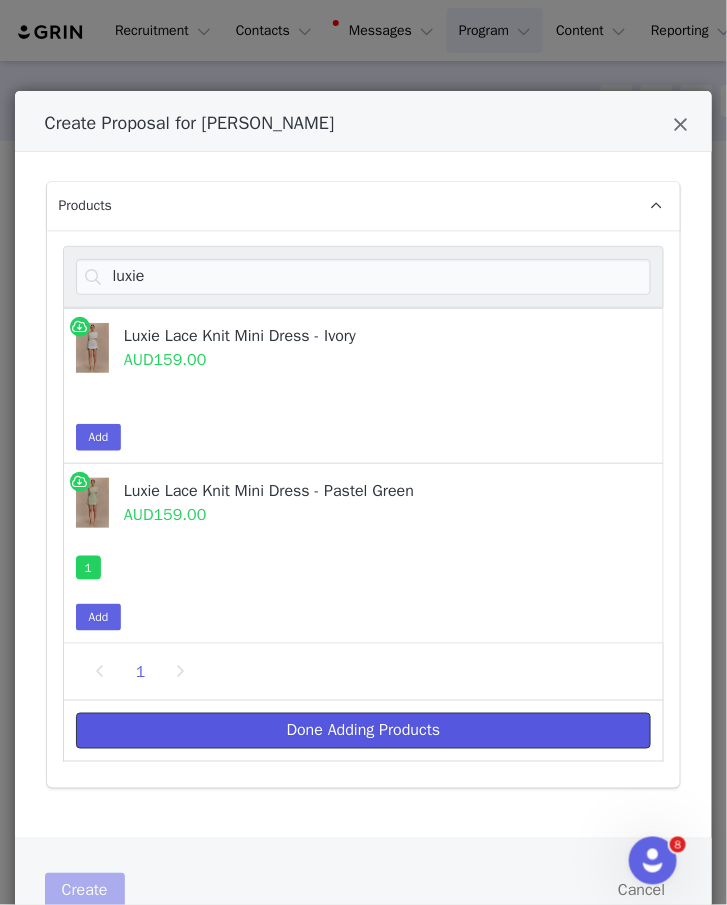 click on "Done Adding Products" at bounding box center [364, 731] 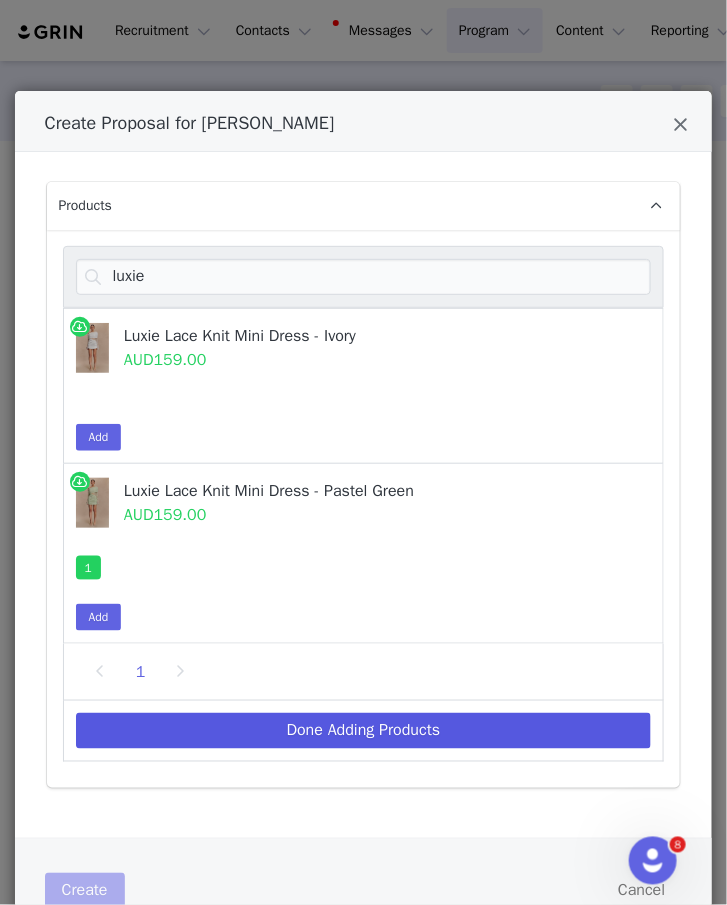 select on "25949509" 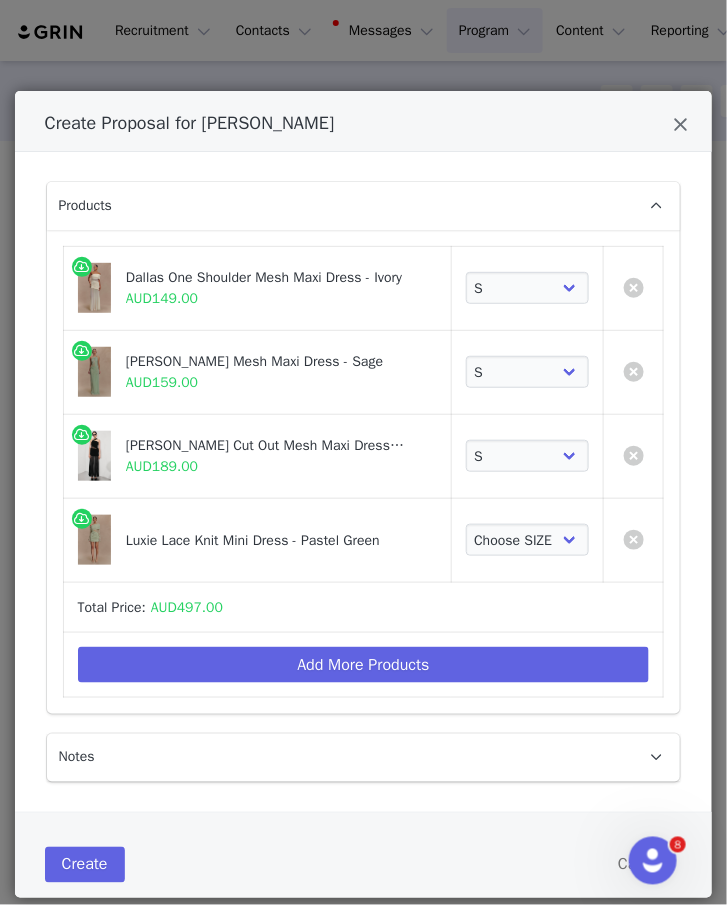scroll, scrollTop: 38, scrollLeft: 0, axis: vertical 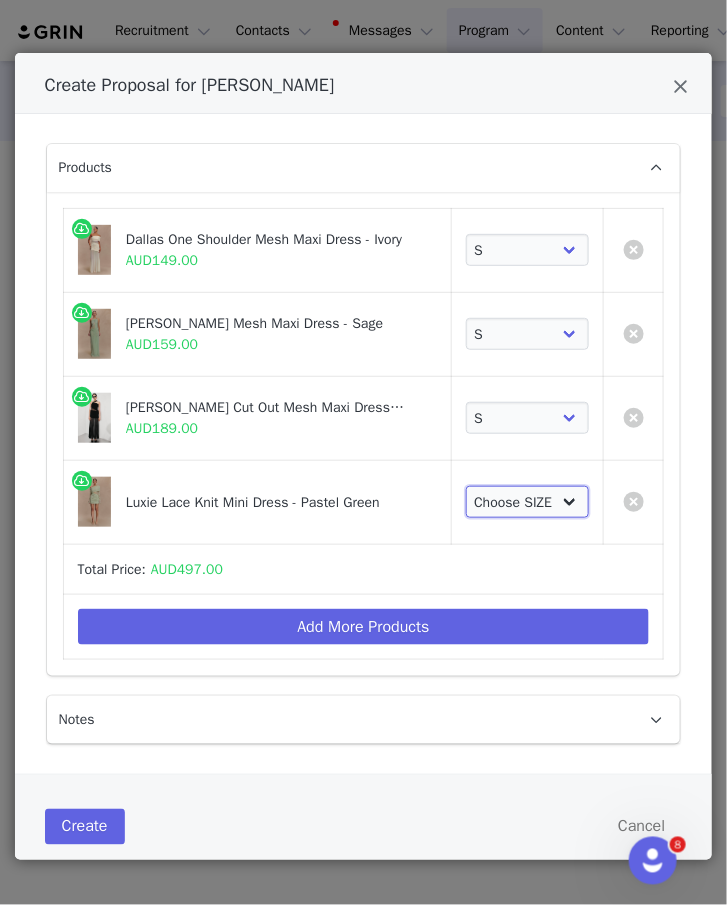 click on "Choose SIZE  XXS   XS   S   M   L   XL   XXL   3XL" at bounding box center [528, 502] 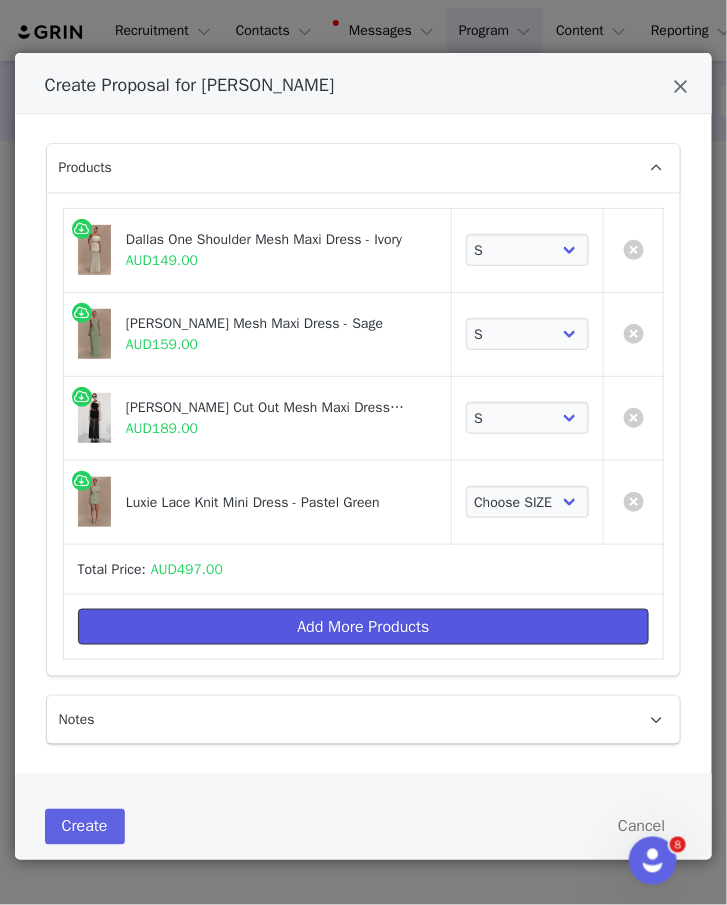drag, startPoint x: 523, startPoint y: 484, endPoint x: 406, endPoint y: 624, distance: 182.45273 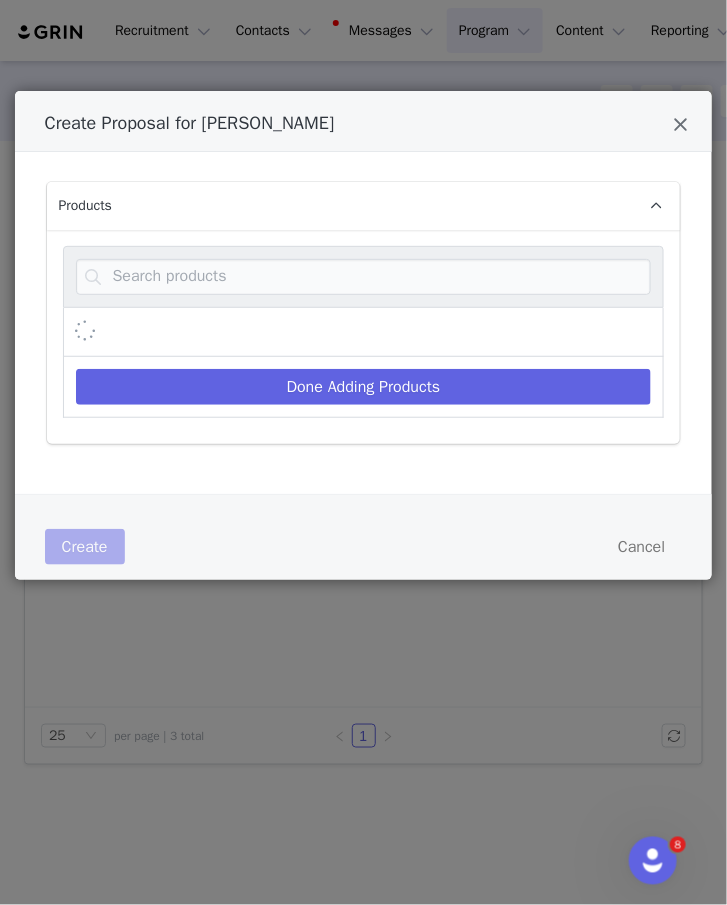 scroll, scrollTop: 0, scrollLeft: 0, axis: both 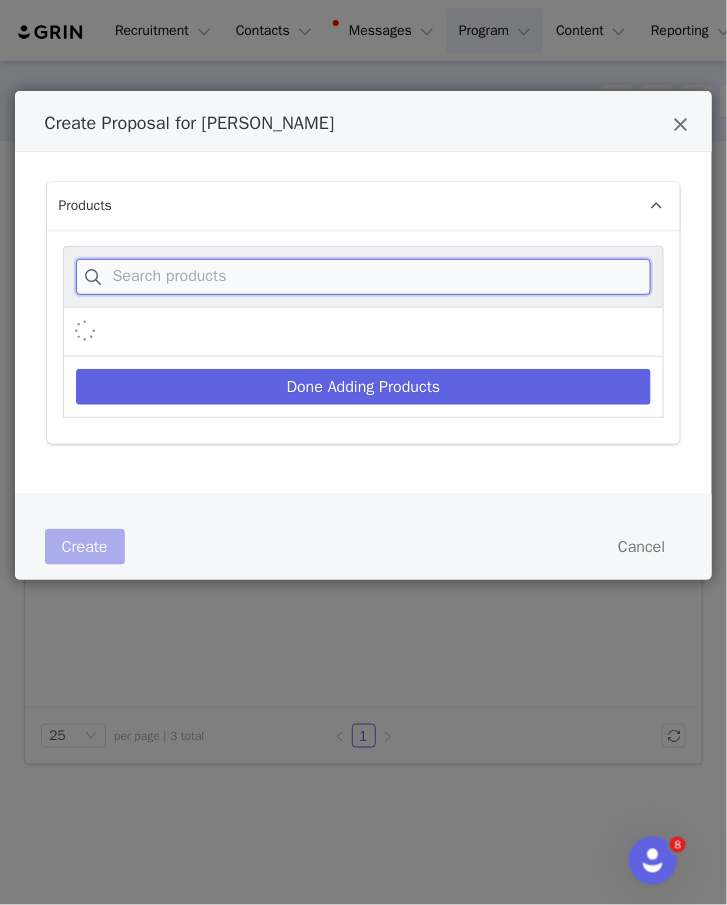 click at bounding box center [364, 277] 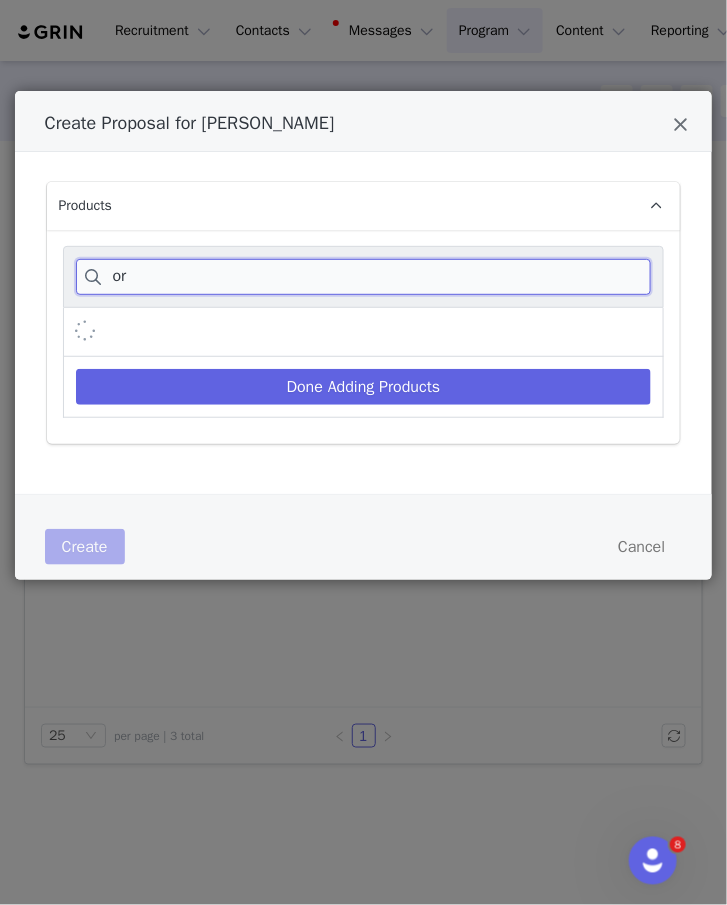 type on "o" 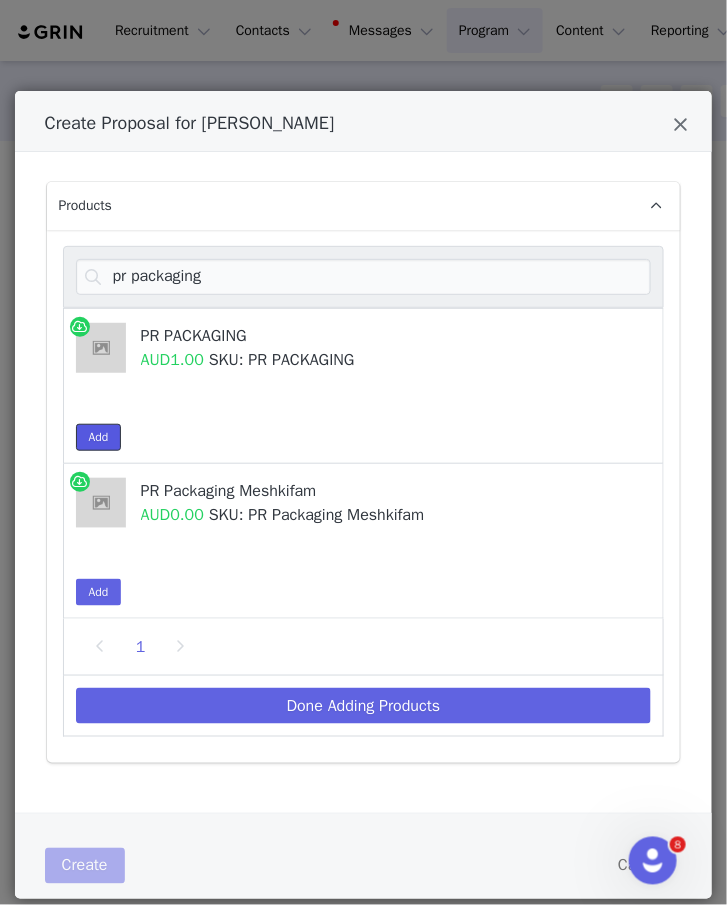 click on "Add" at bounding box center [99, 437] 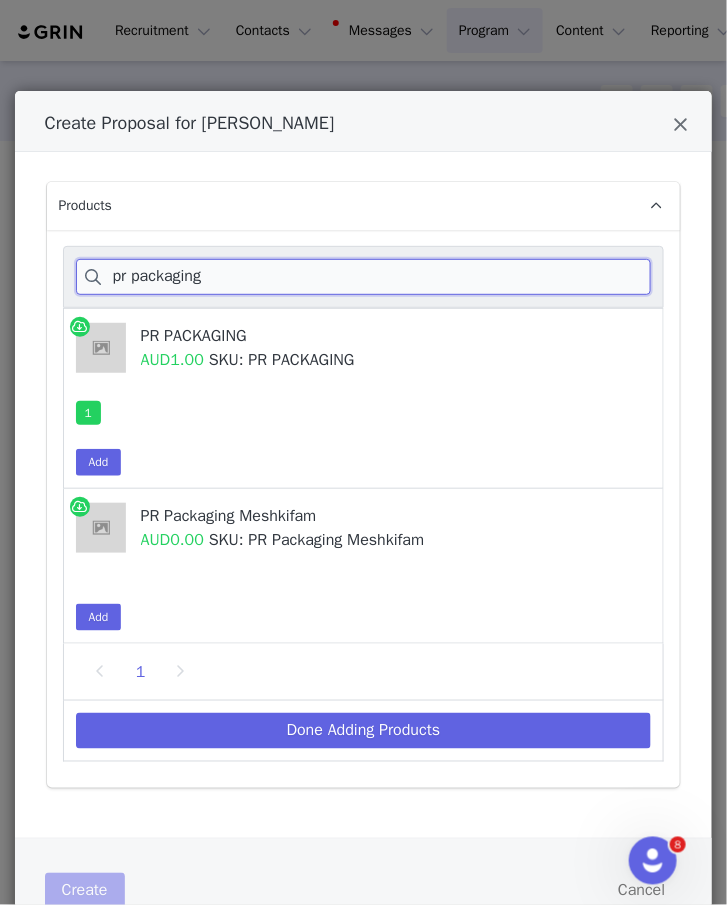 click on "pr packaging" at bounding box center [364, 277] 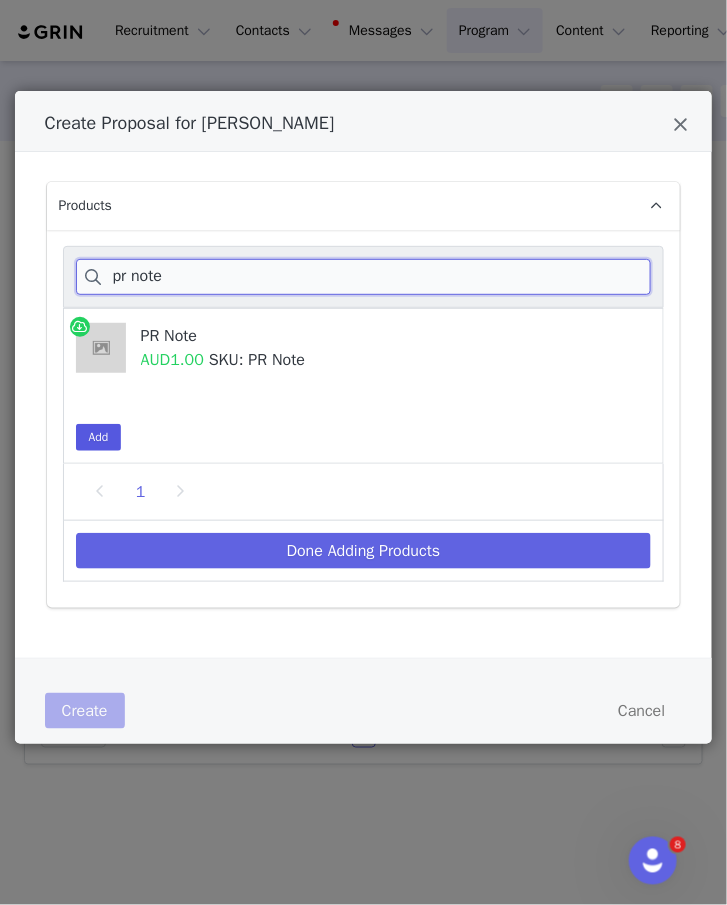 type on "pr note" 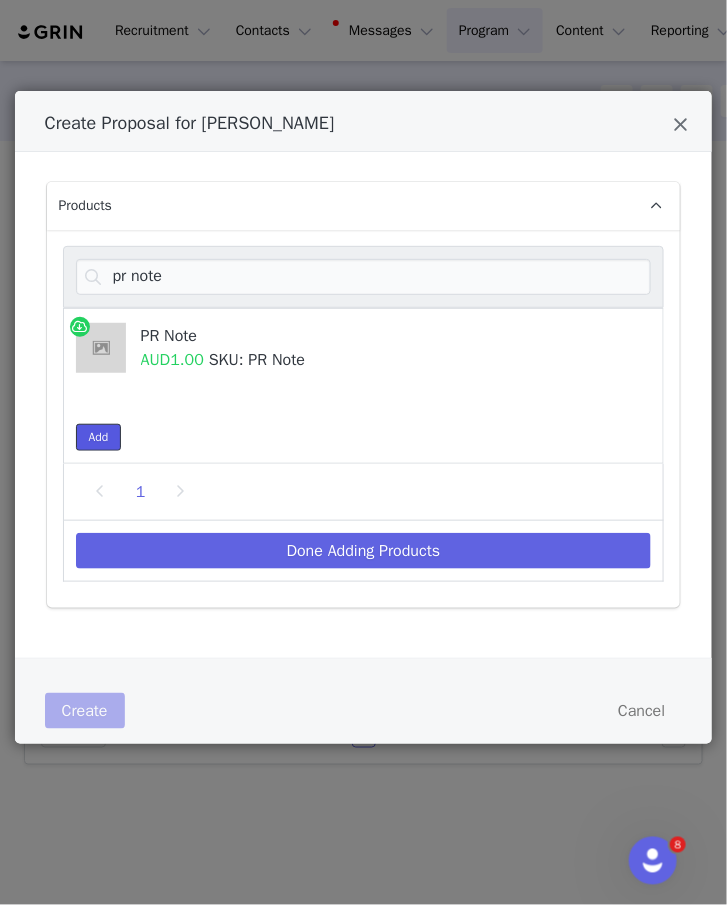 click on "Add" at bounding box center (99, 437) 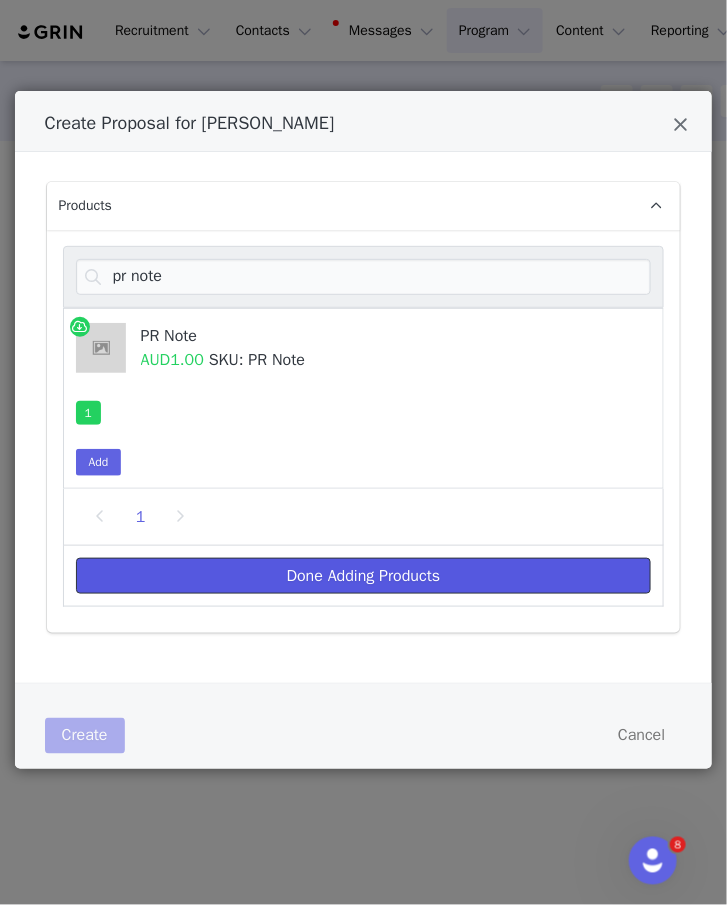 click on "Done Adding Products" at bounding box center [364, 576] 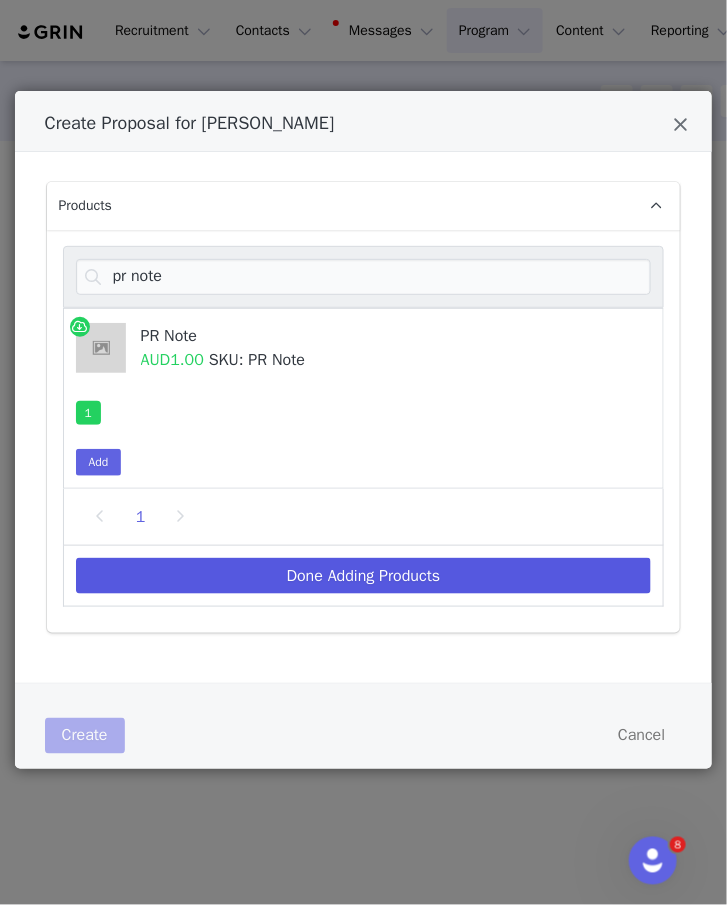 select on "25949509" 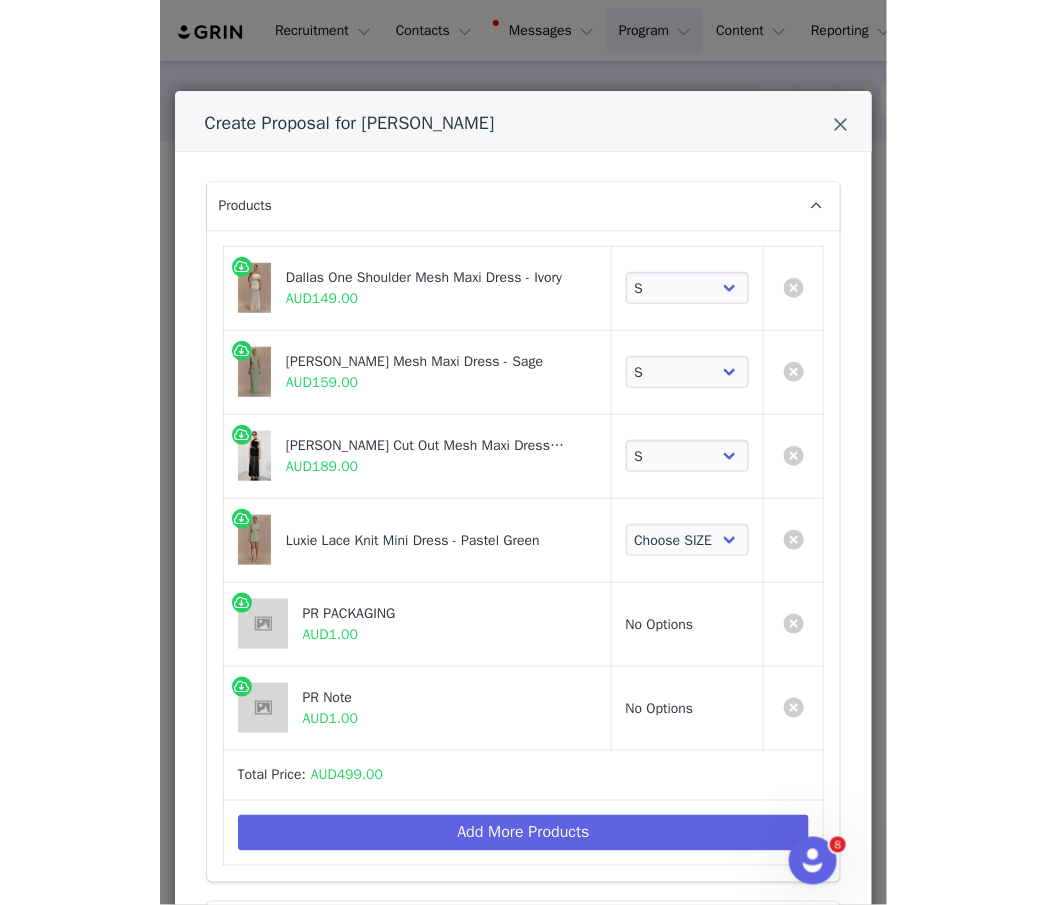 scroll, scrollTop: 206, scrollLeft: 0, axis: vertical 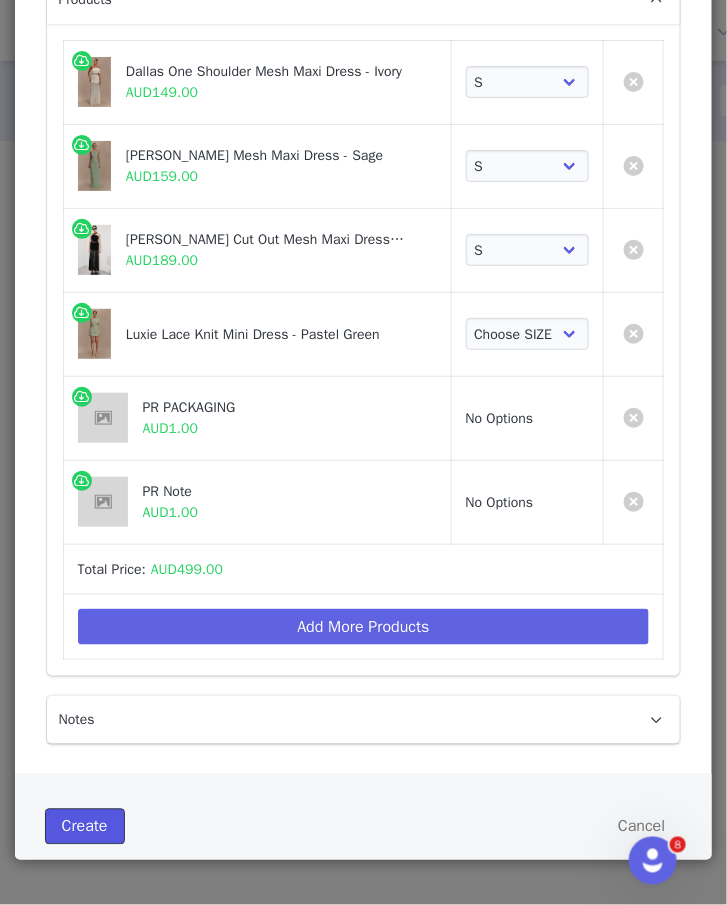 click on "Create" at bounding box center (85, 827) 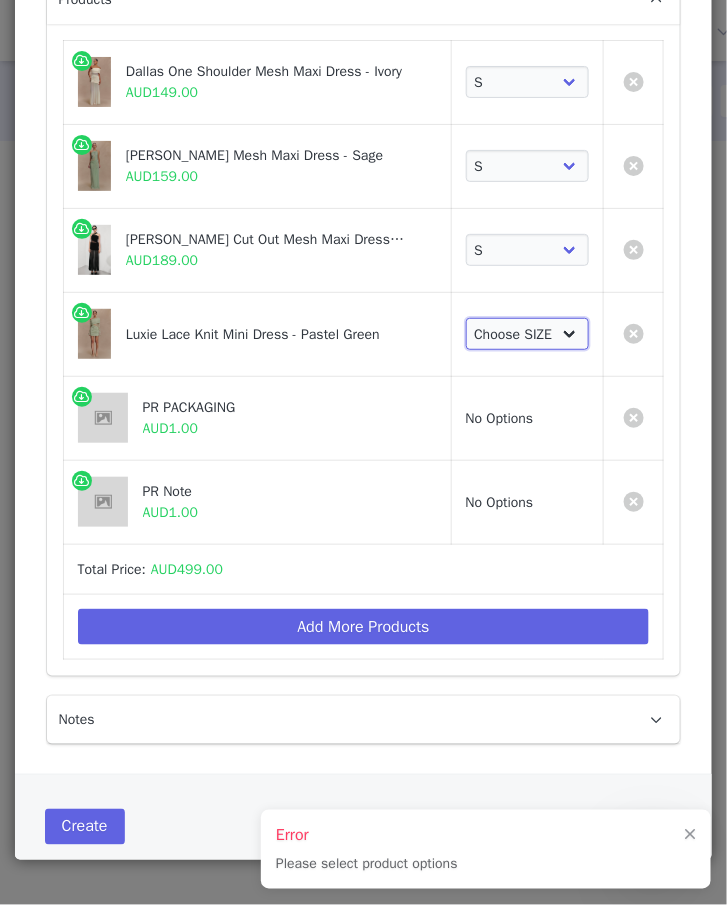 click on "Choose SIZE  XXS   XS   S   M   L   XL   XXL   3XL" at bounding box center [528, 334] 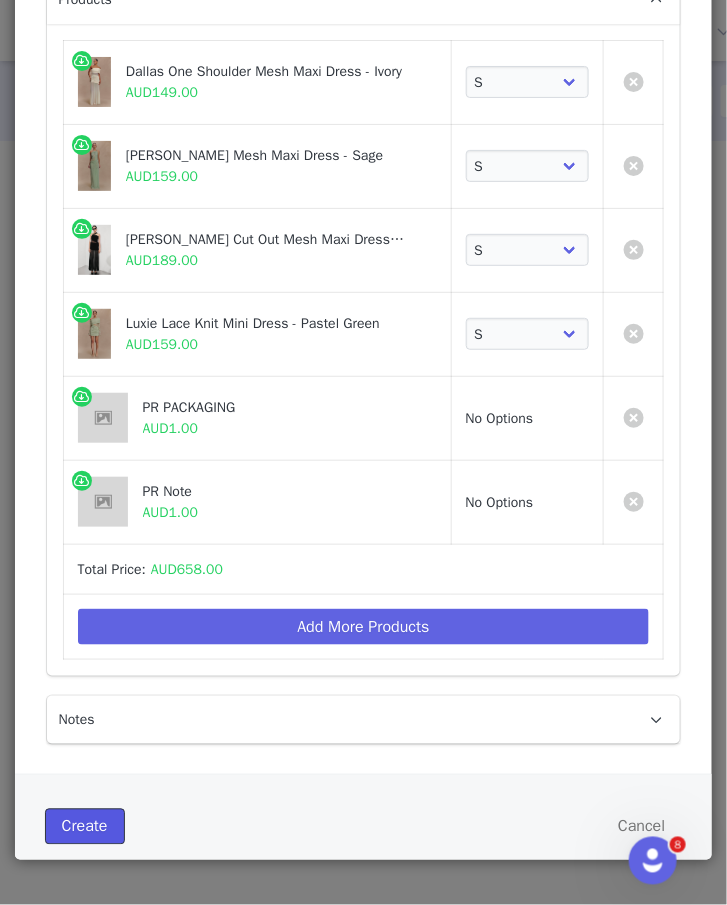 click on "Create" at bounding box center [85, 827] 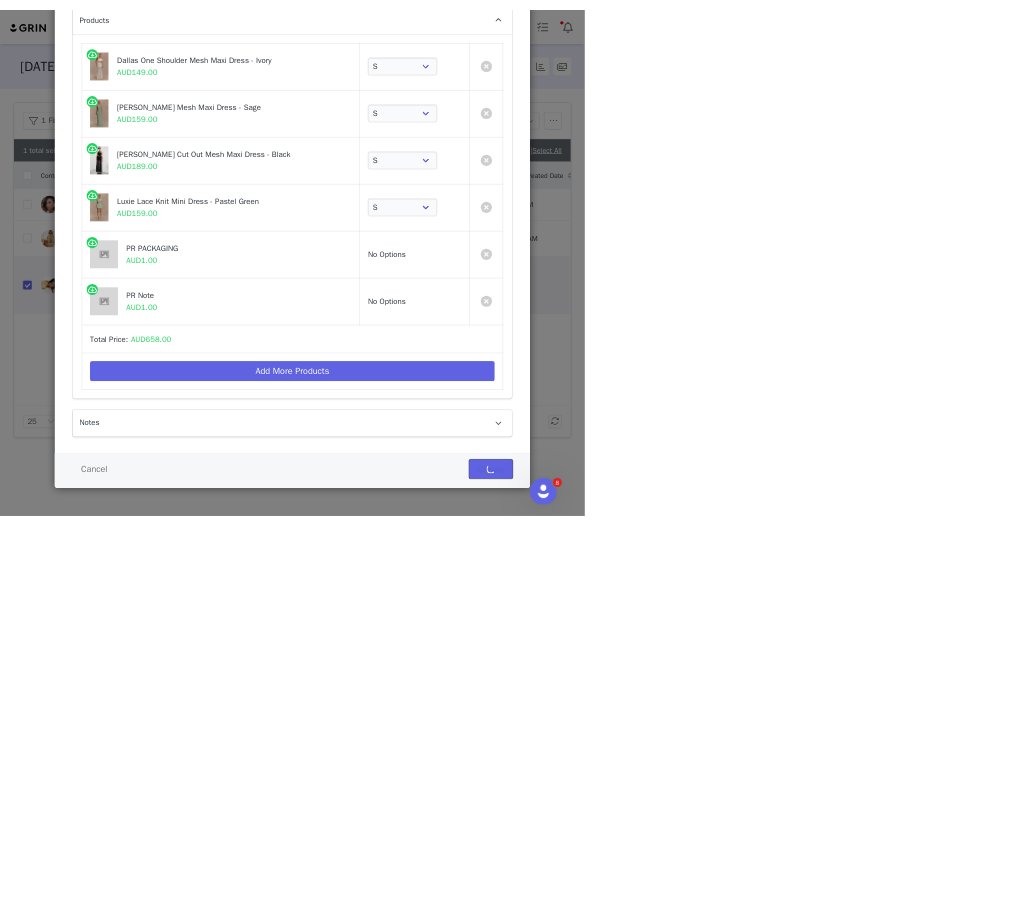 scroll, scrollTop: 182, scrollLeft: 0, axis: vertical 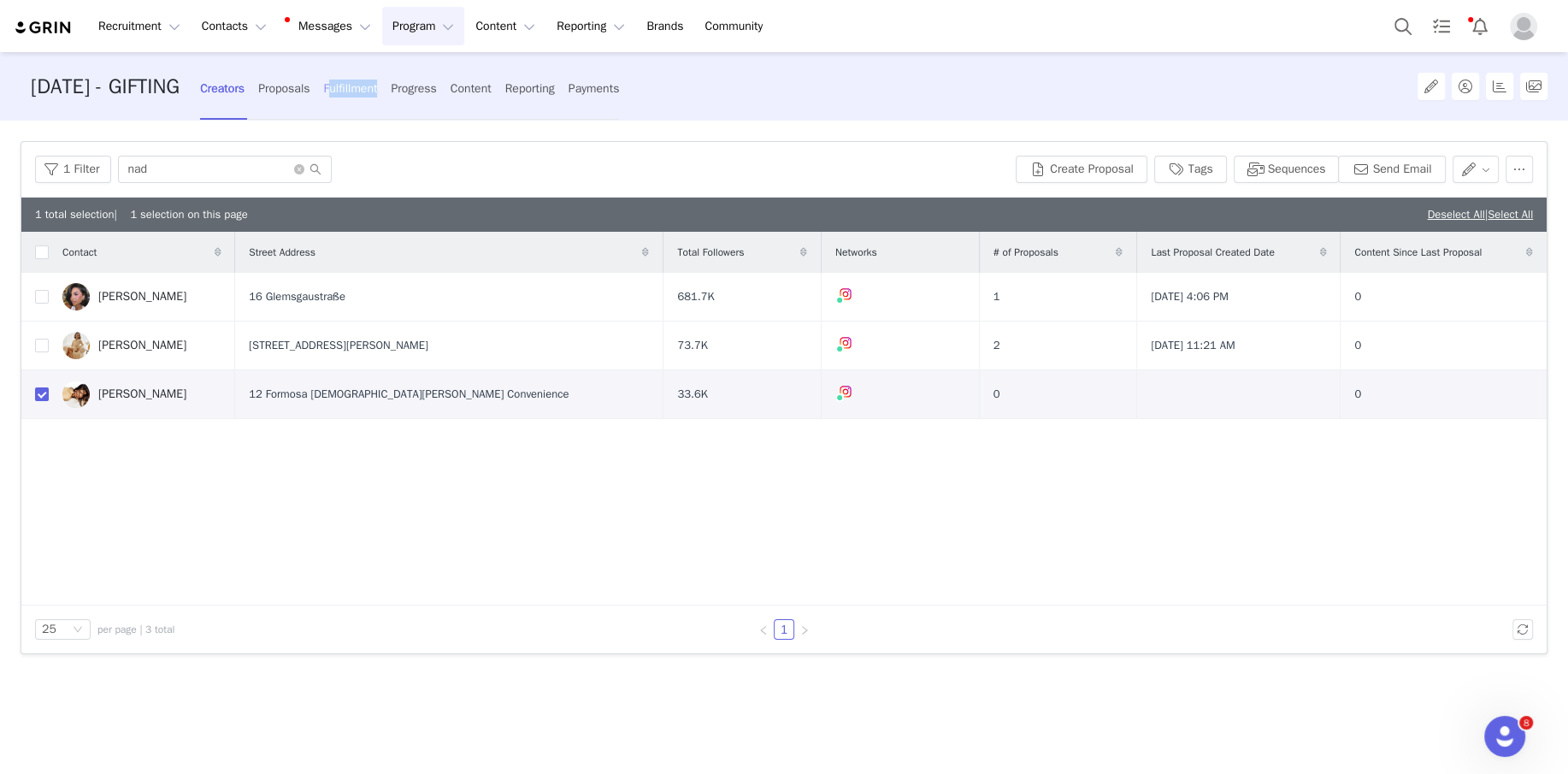 click on "Fulfillment" at bounding box center (350, 88) 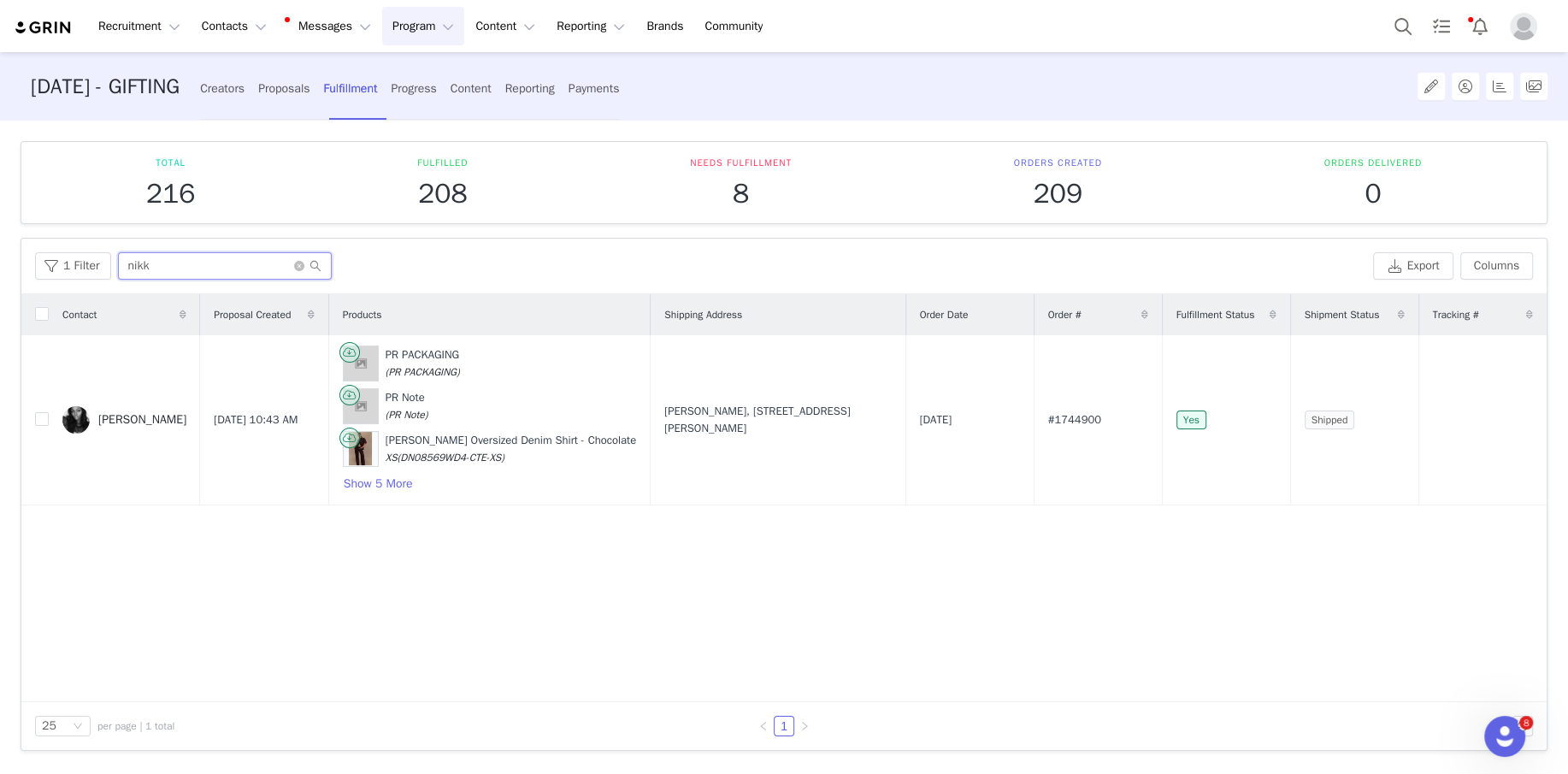 click on "nikk" at bounding box center (225, 266) 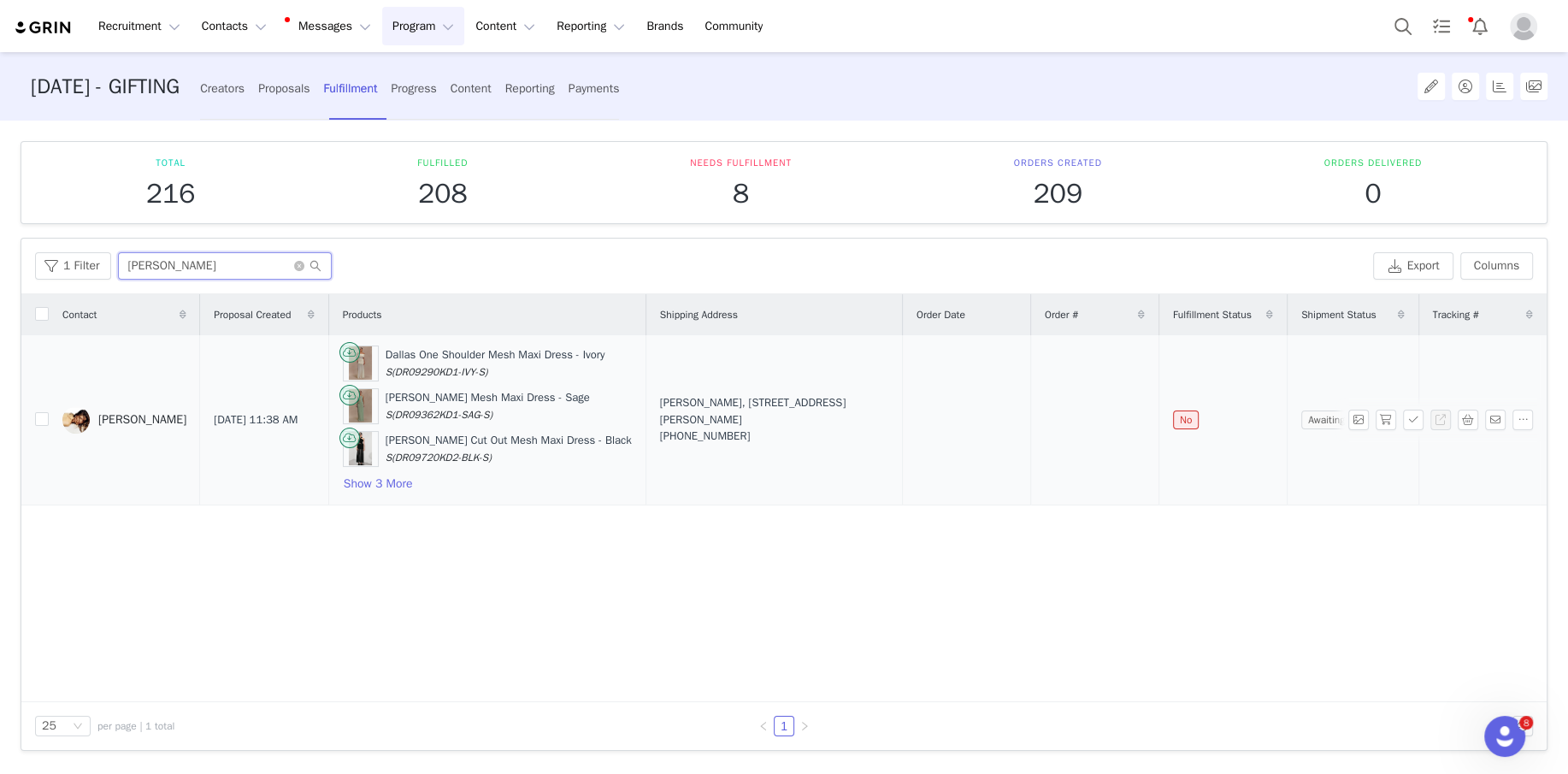 type on "[PERSON_NAME]" 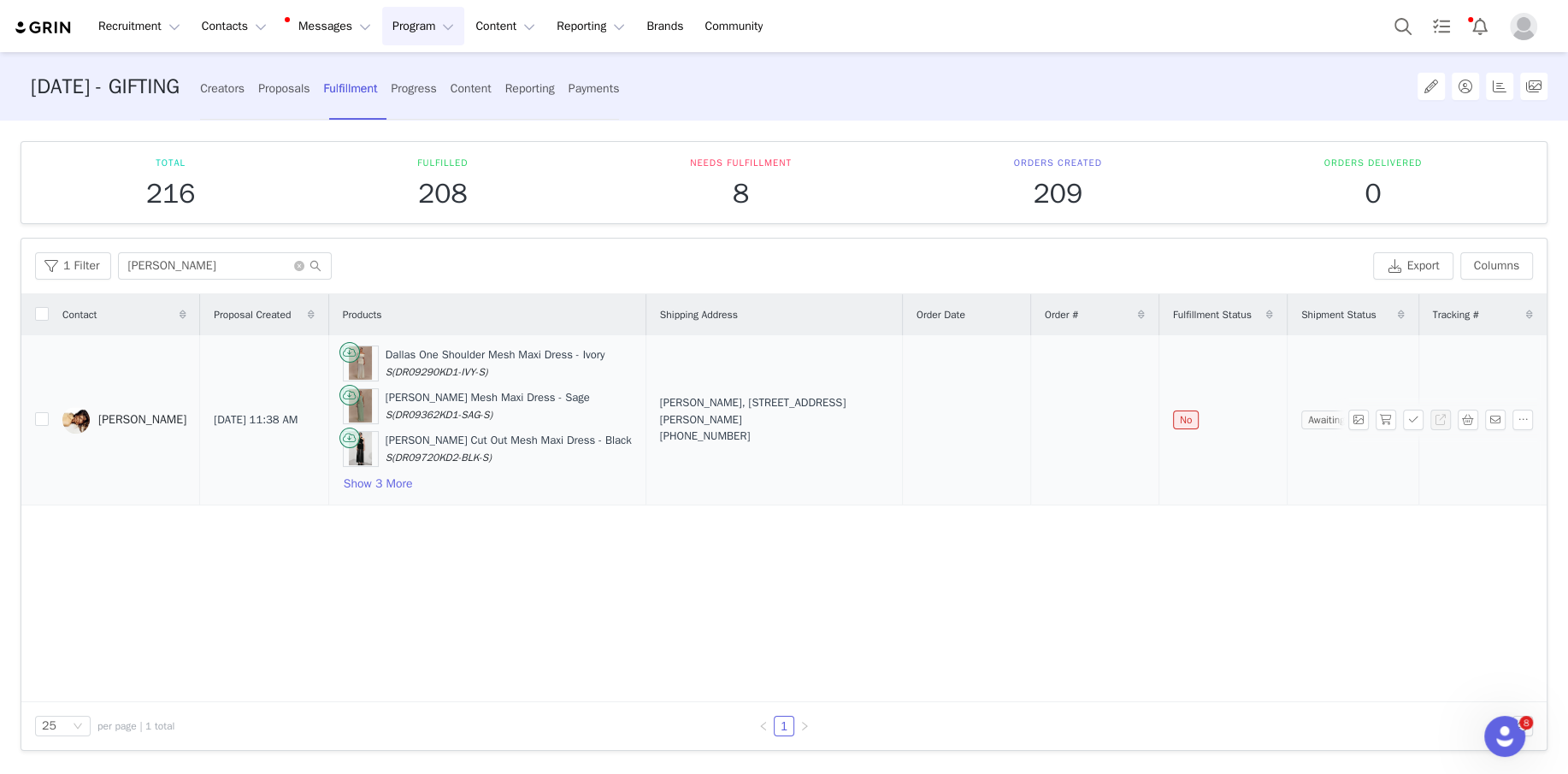 drag, startPoint x: 717, startPoint y: 387, endPoint x: 736, endPoint y: 428, distance: 45.188494 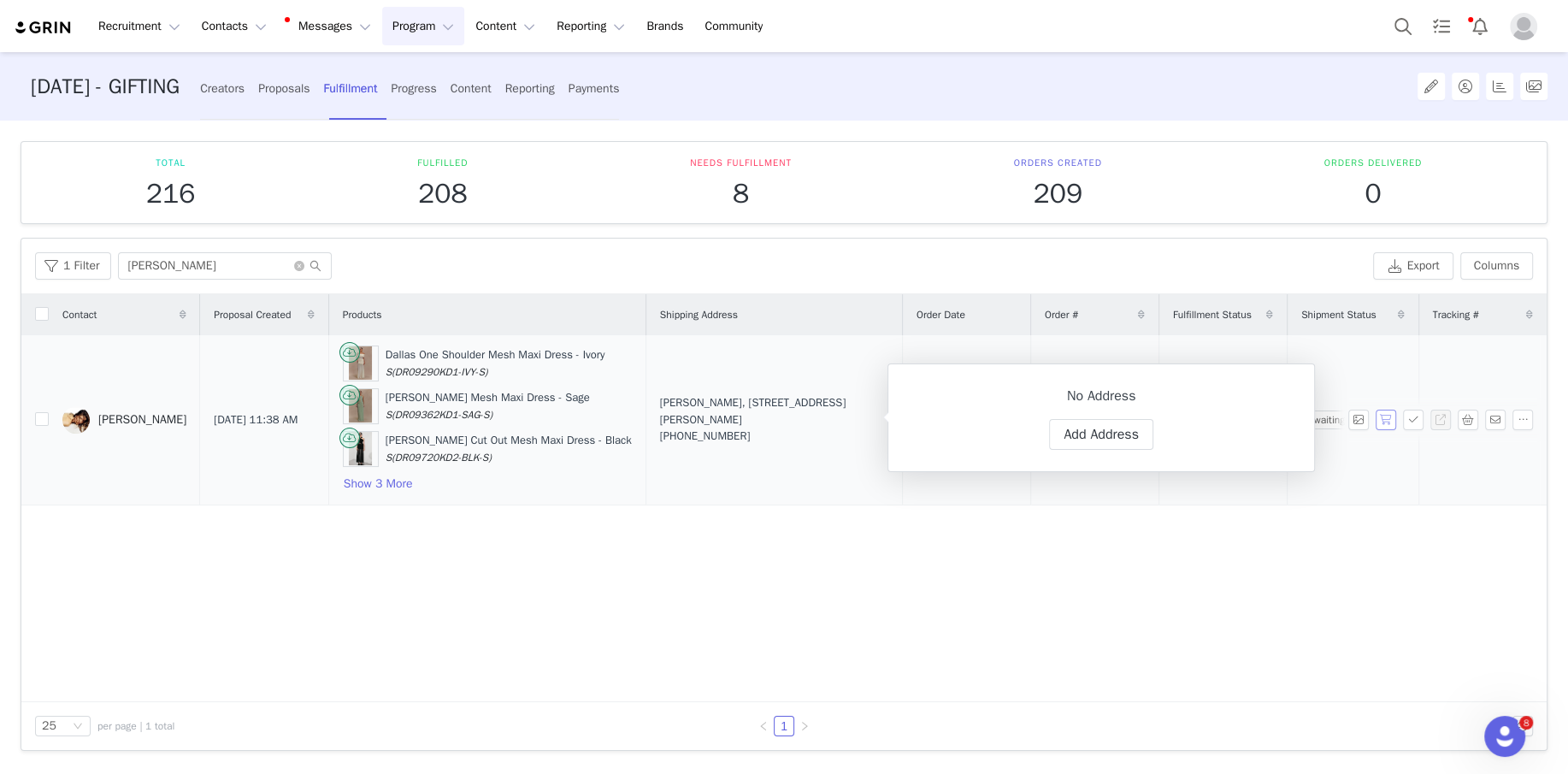 click at bounding box center (1386, 420) 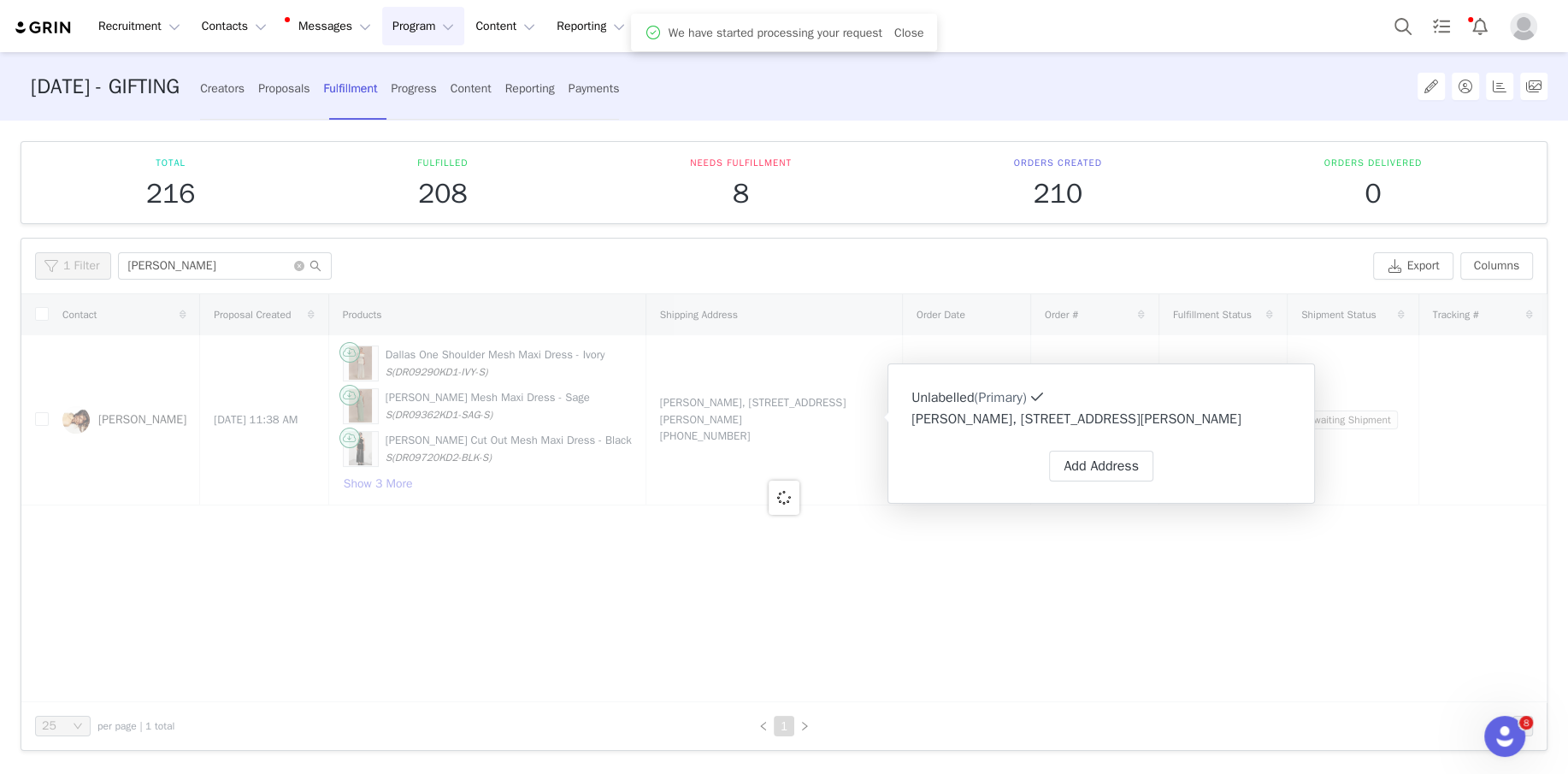 click on "1 Filter nadia" at bounding box center (700, 266) 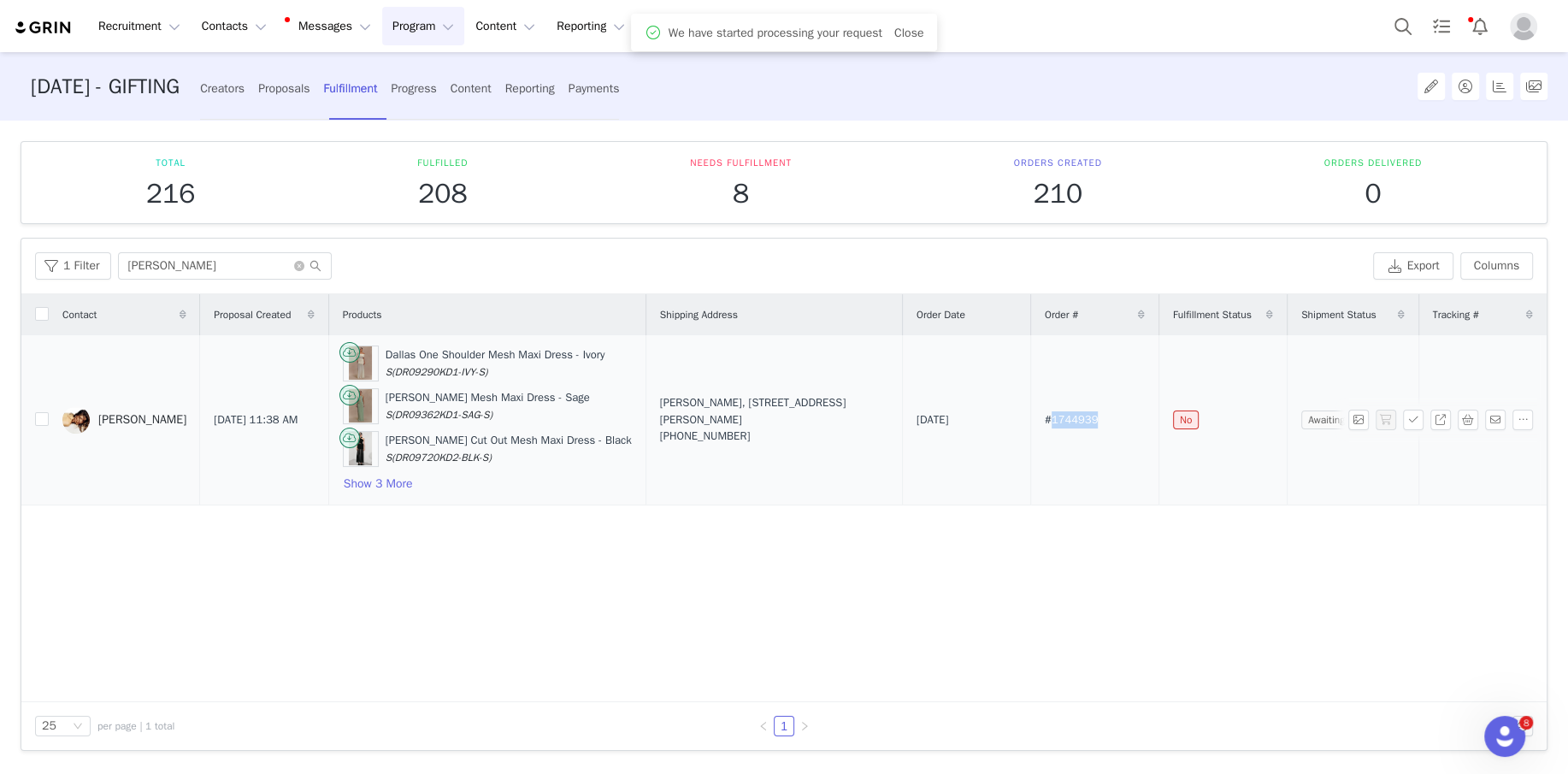 drag, startPoint x: 1038, startPoint y: 417, endPoint x: 1109, endPoint y: 417, distance: 71 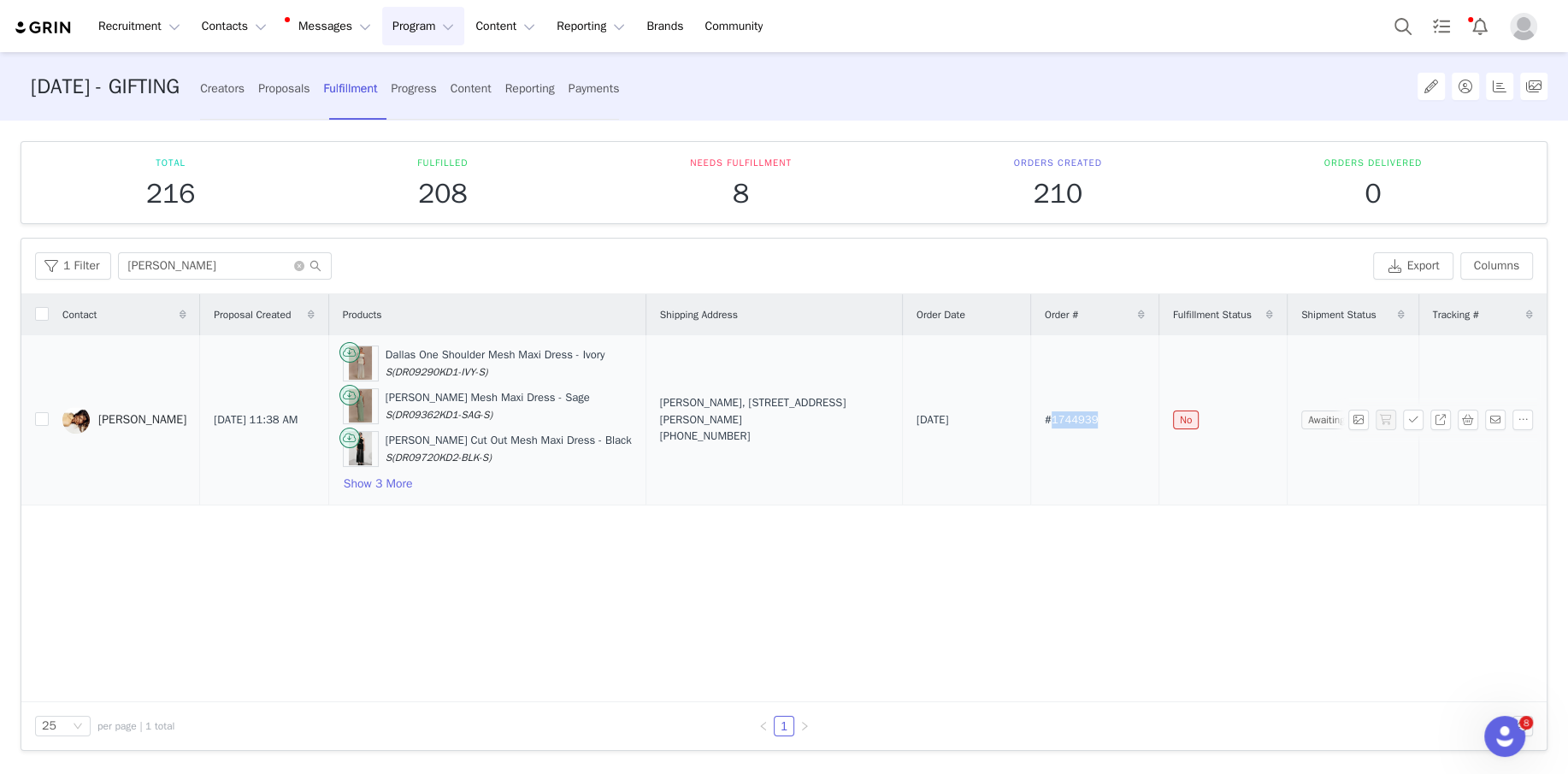 copy on "1744939" 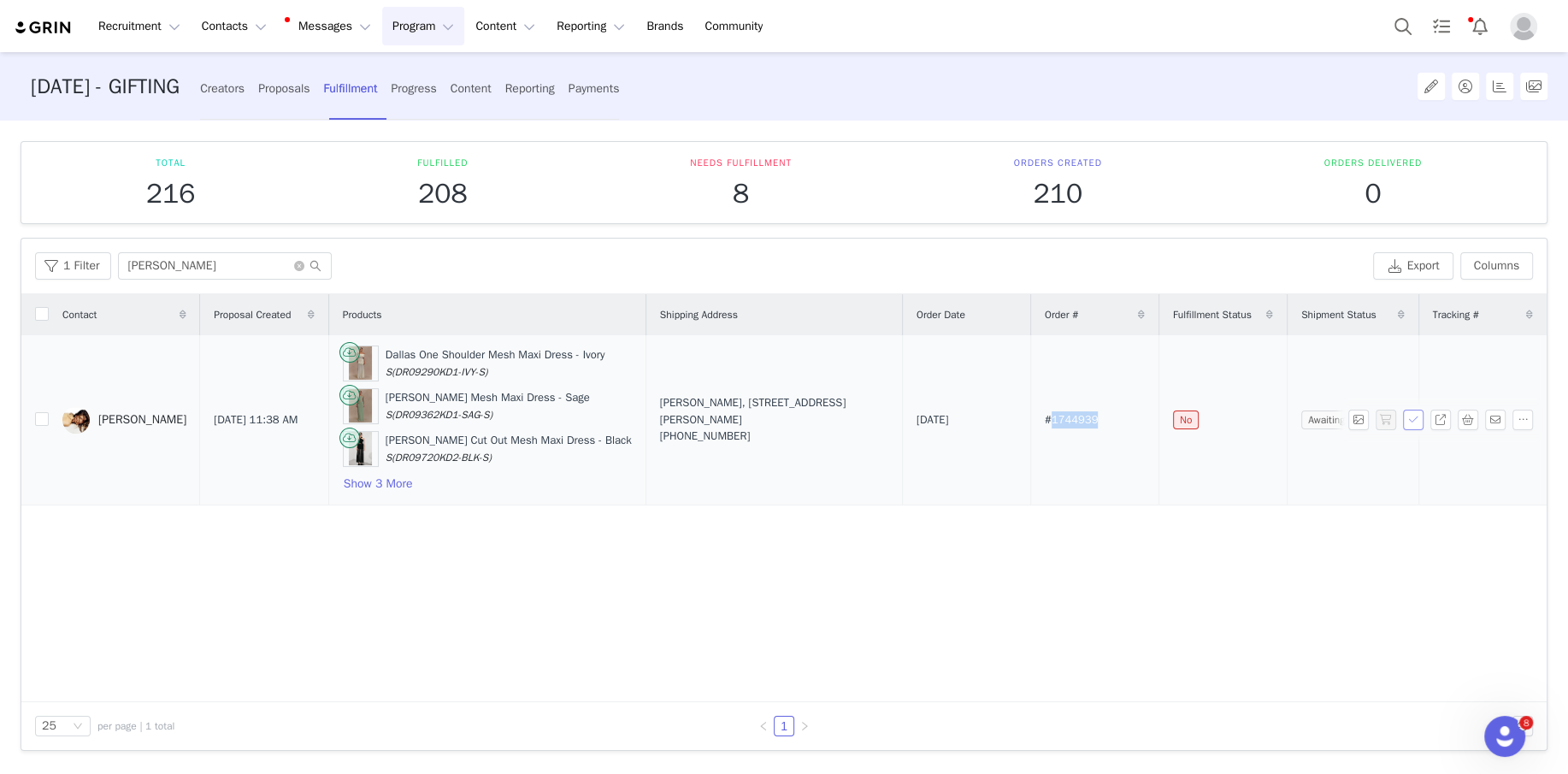click at bounding box center [1413, 420] 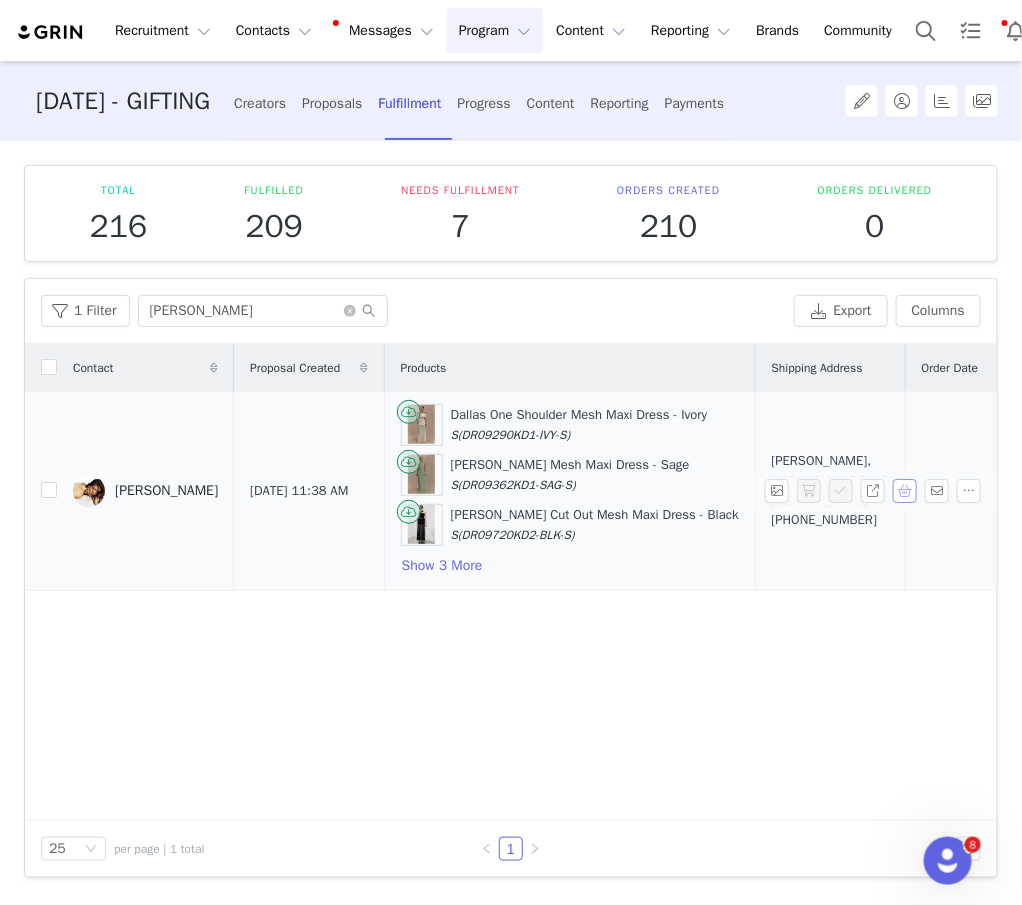 click at bounding box center (905, 491) 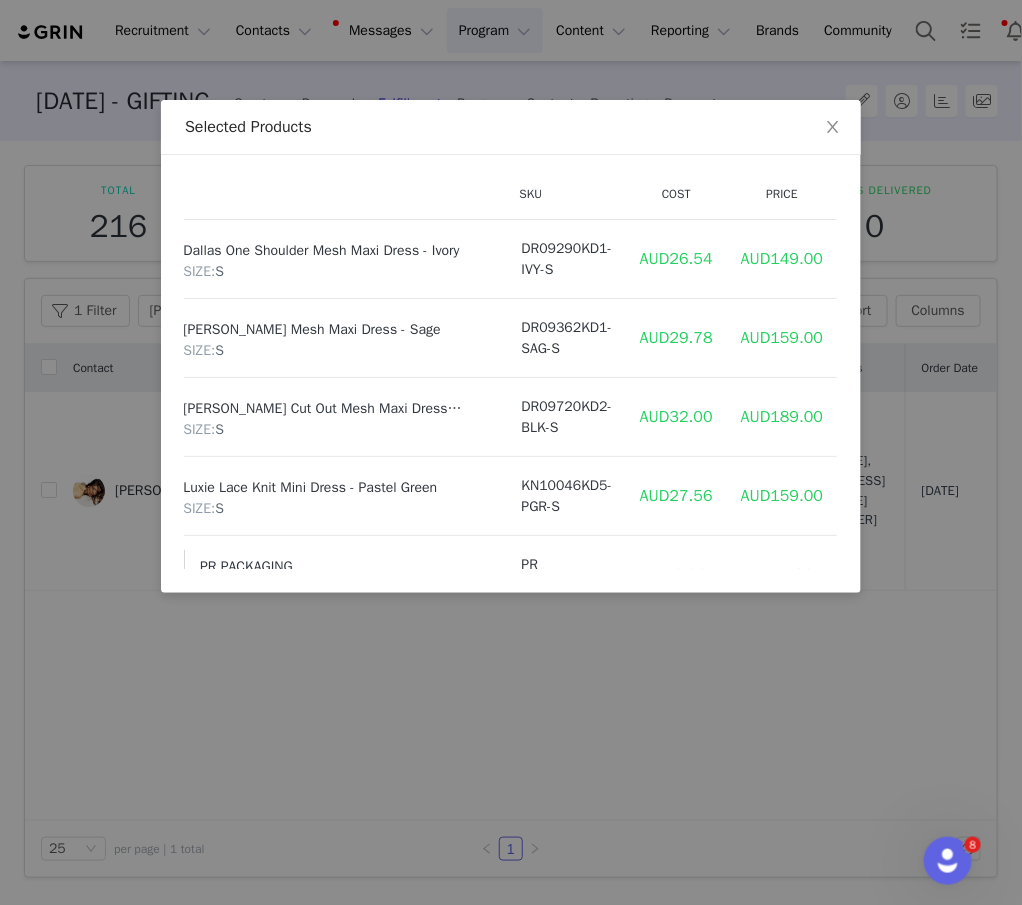 scroll, scrollTop: 121, scrollLeft: 68, axis: both 